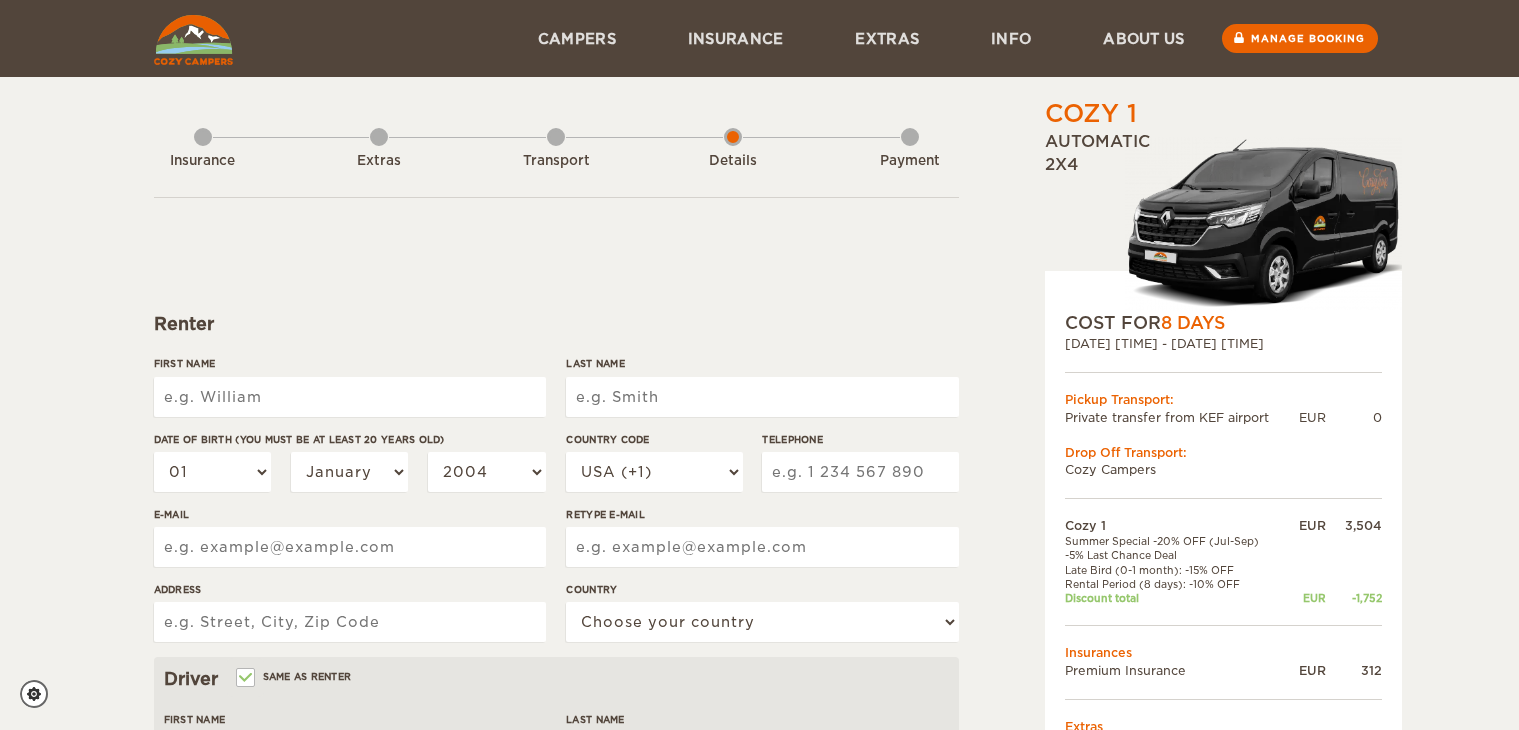 scroll, scrollTop: 0, scrollLeft: 0, axis: both 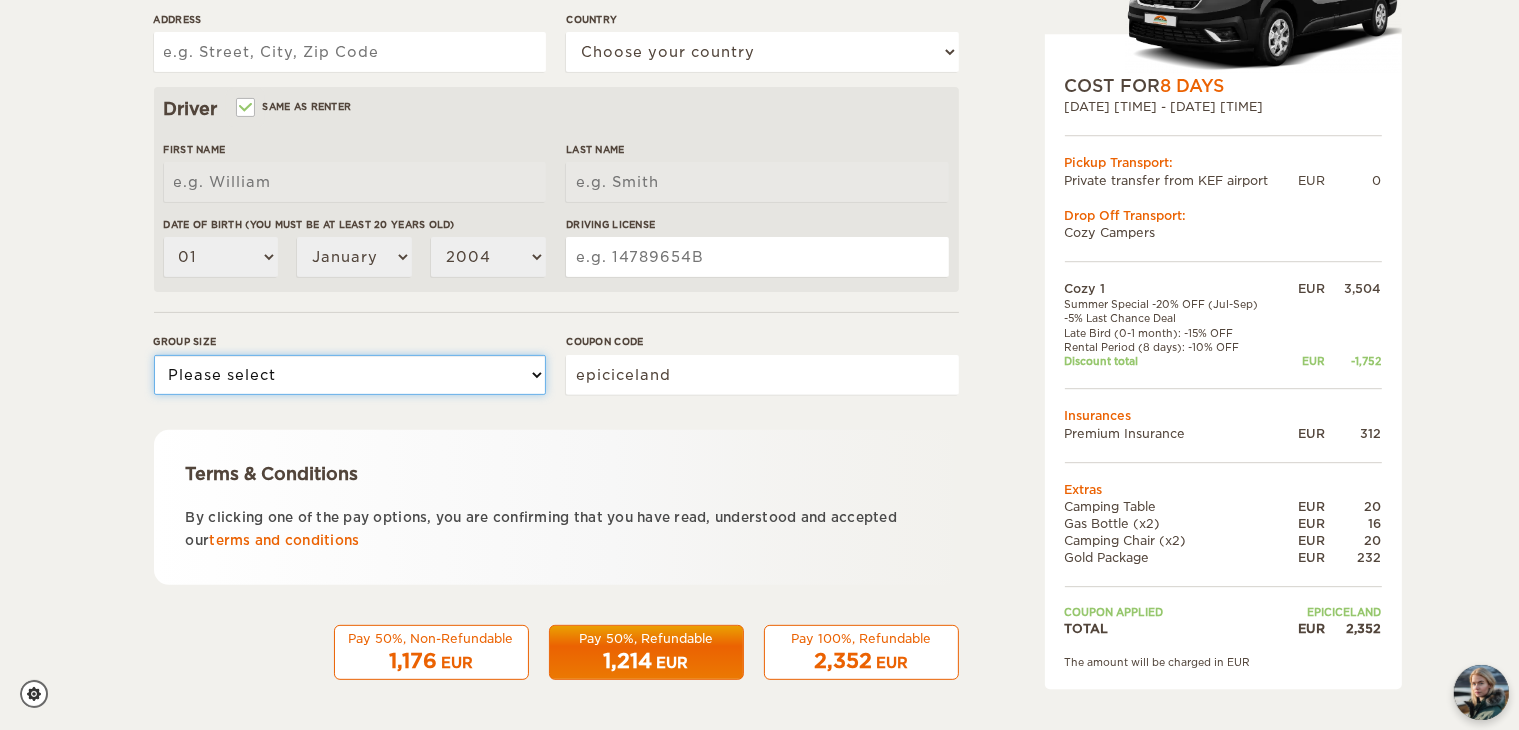 click on "Please select
1 2" at bounding box center [350, 375] 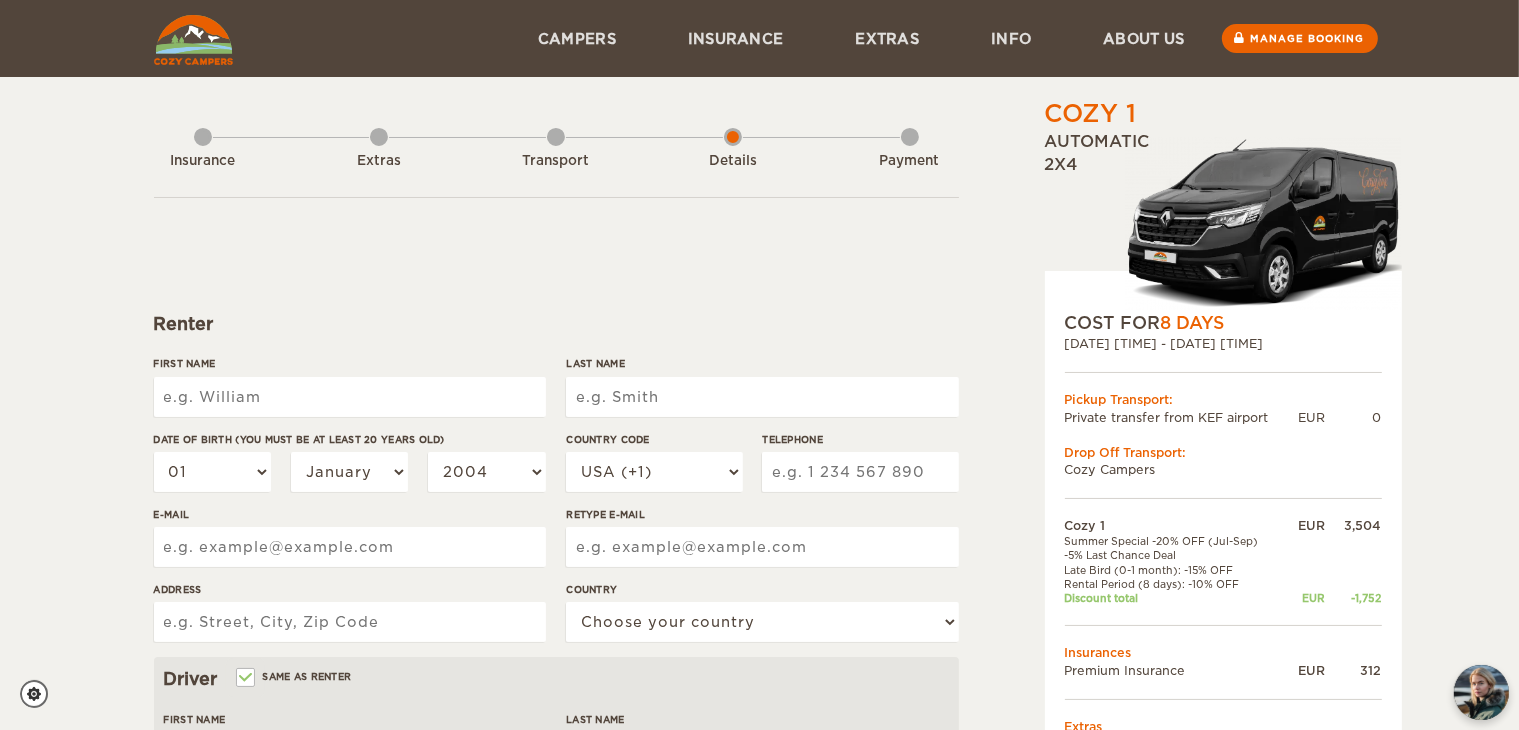 scroll, scrollTop: 570, scrollLeft: 0, axis: vertical 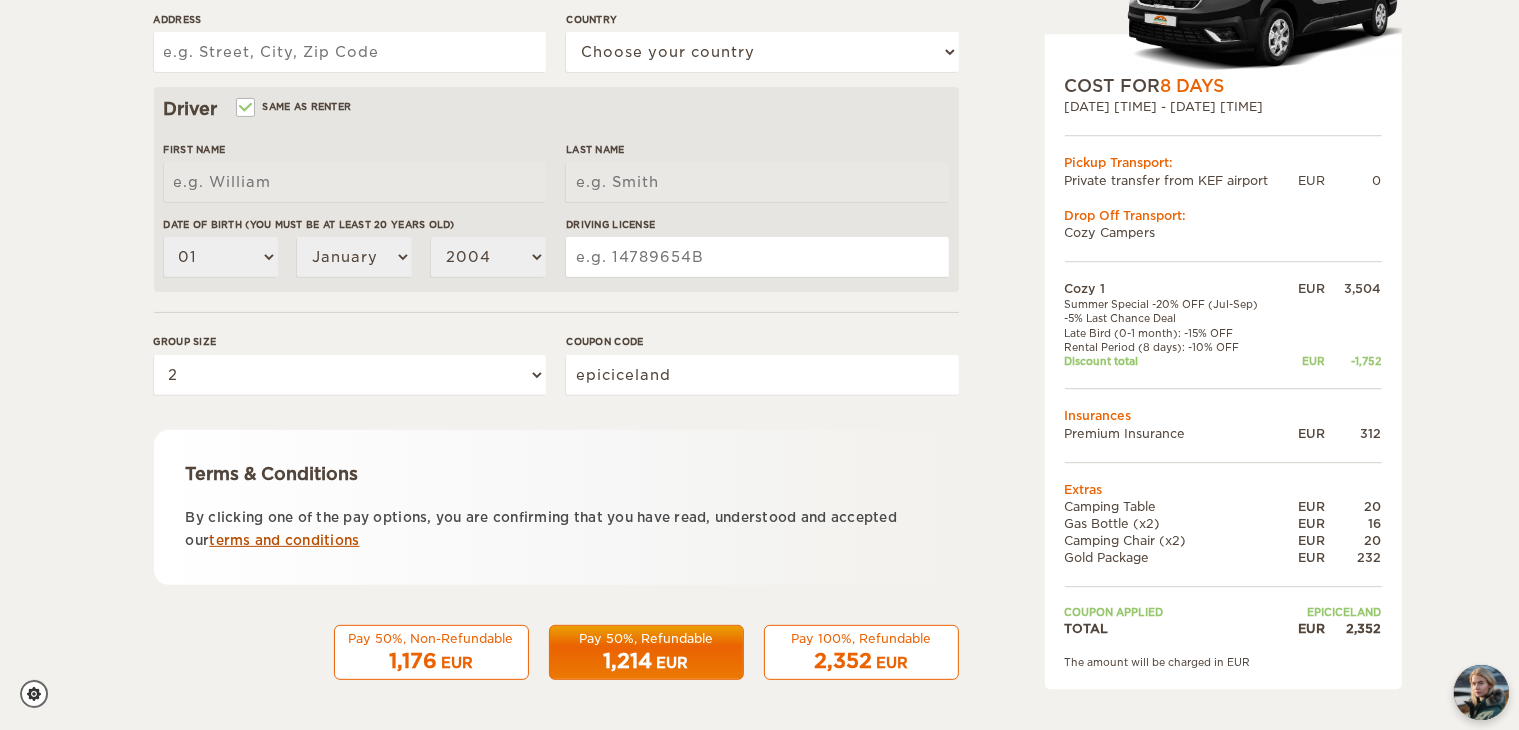 click on "terms and conditions" at bounding box center (284, 540) 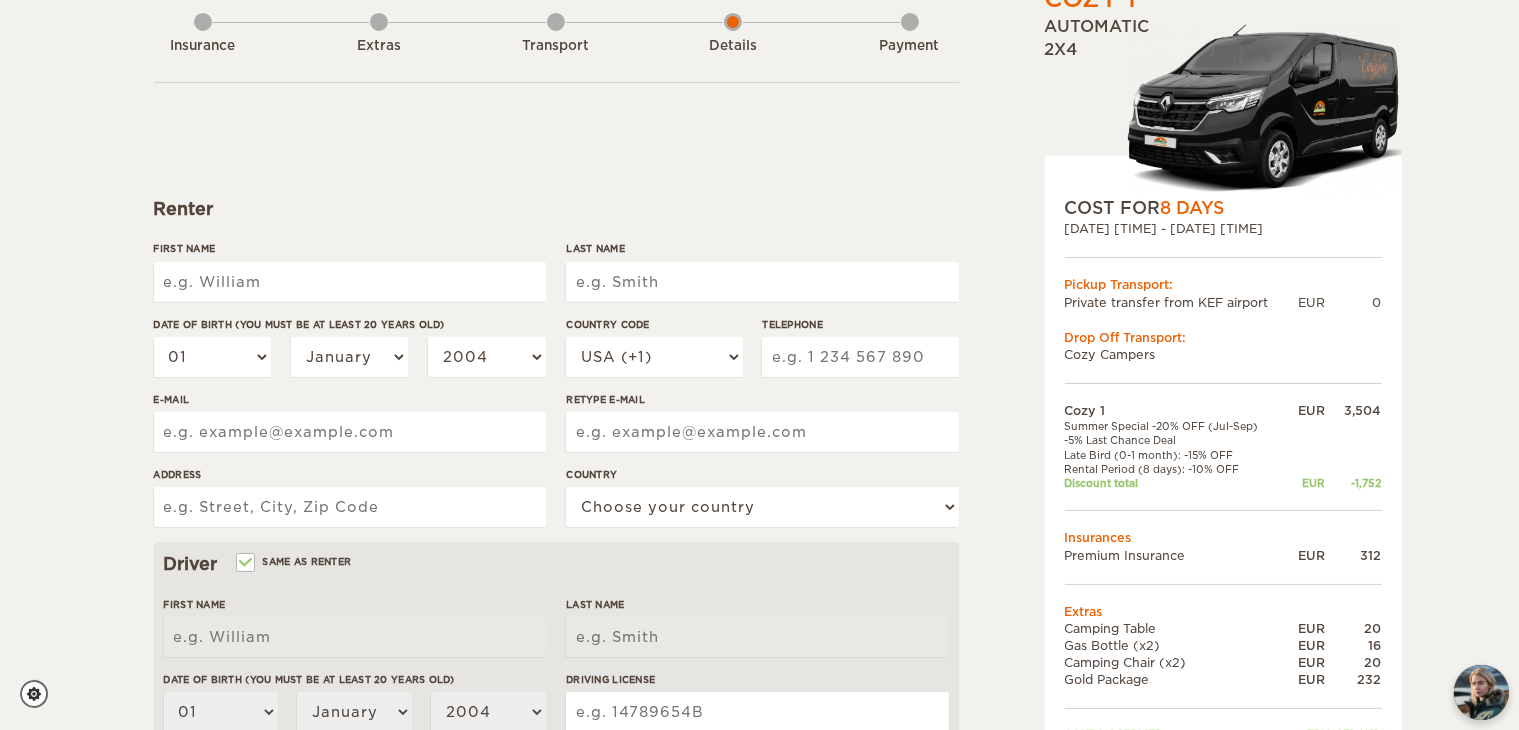scroll, scrollTop: 0, scrollLeft: 0, axis: both 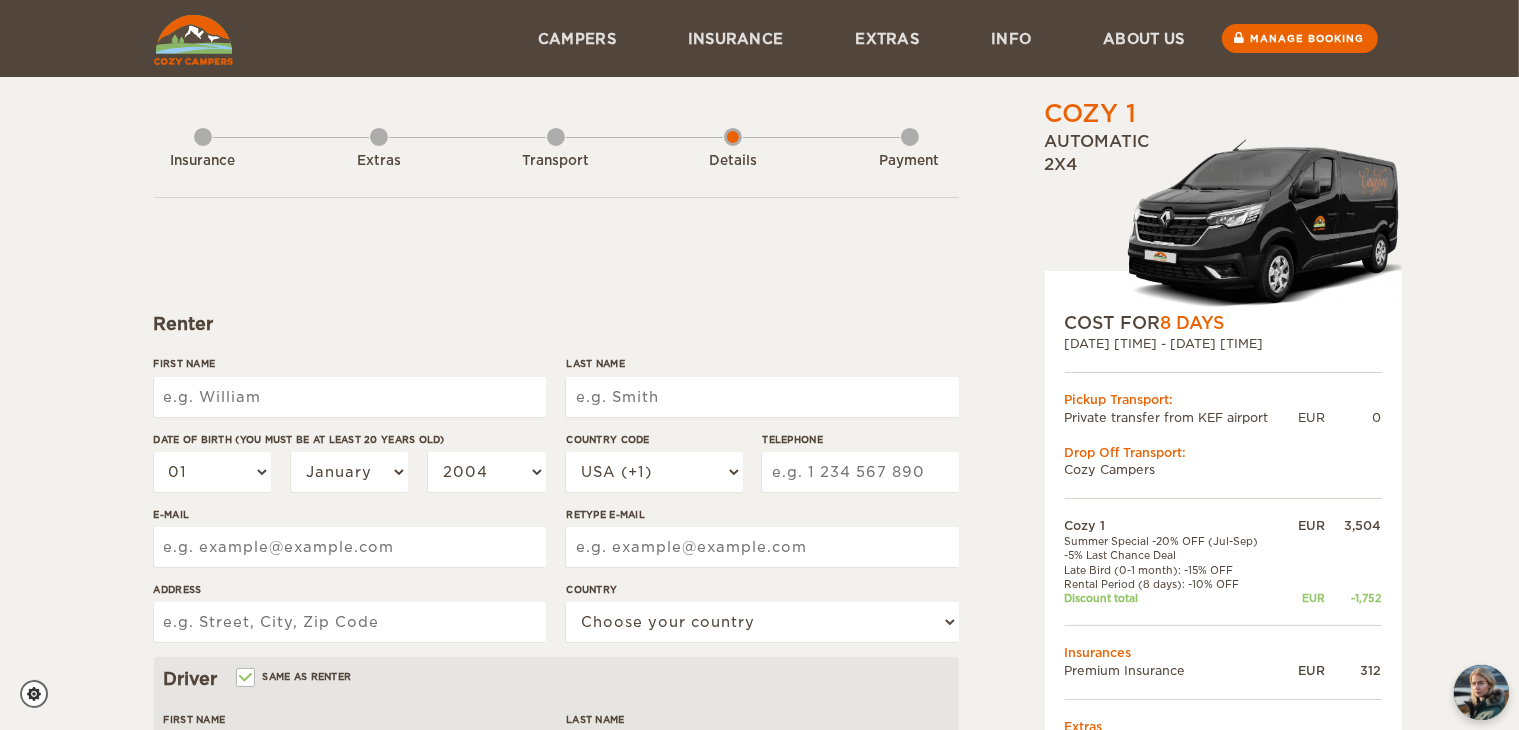 click on "Transport" at bounding box center [556, 157] 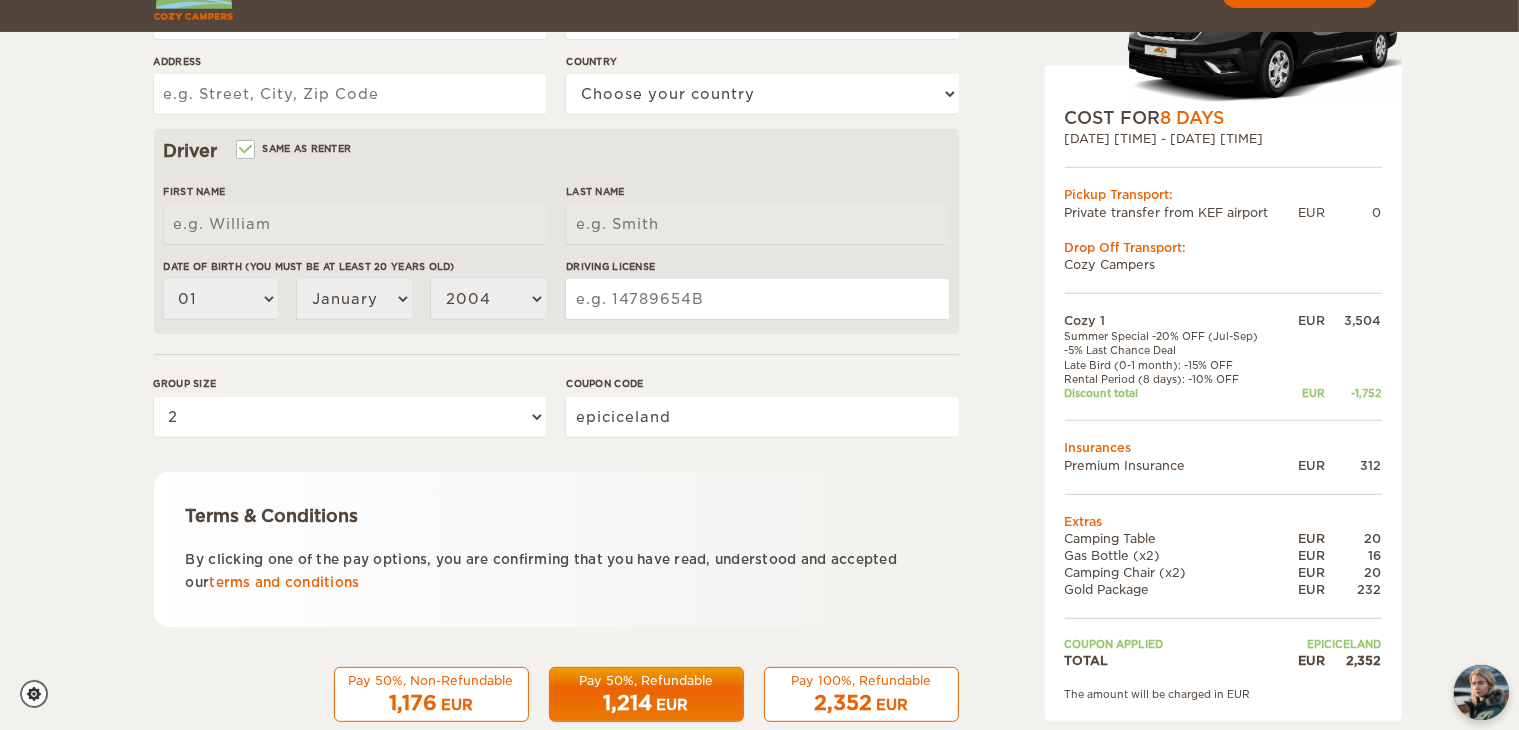 scroll, scrollTop: 570, scrollLeft: 0, axis: vertical 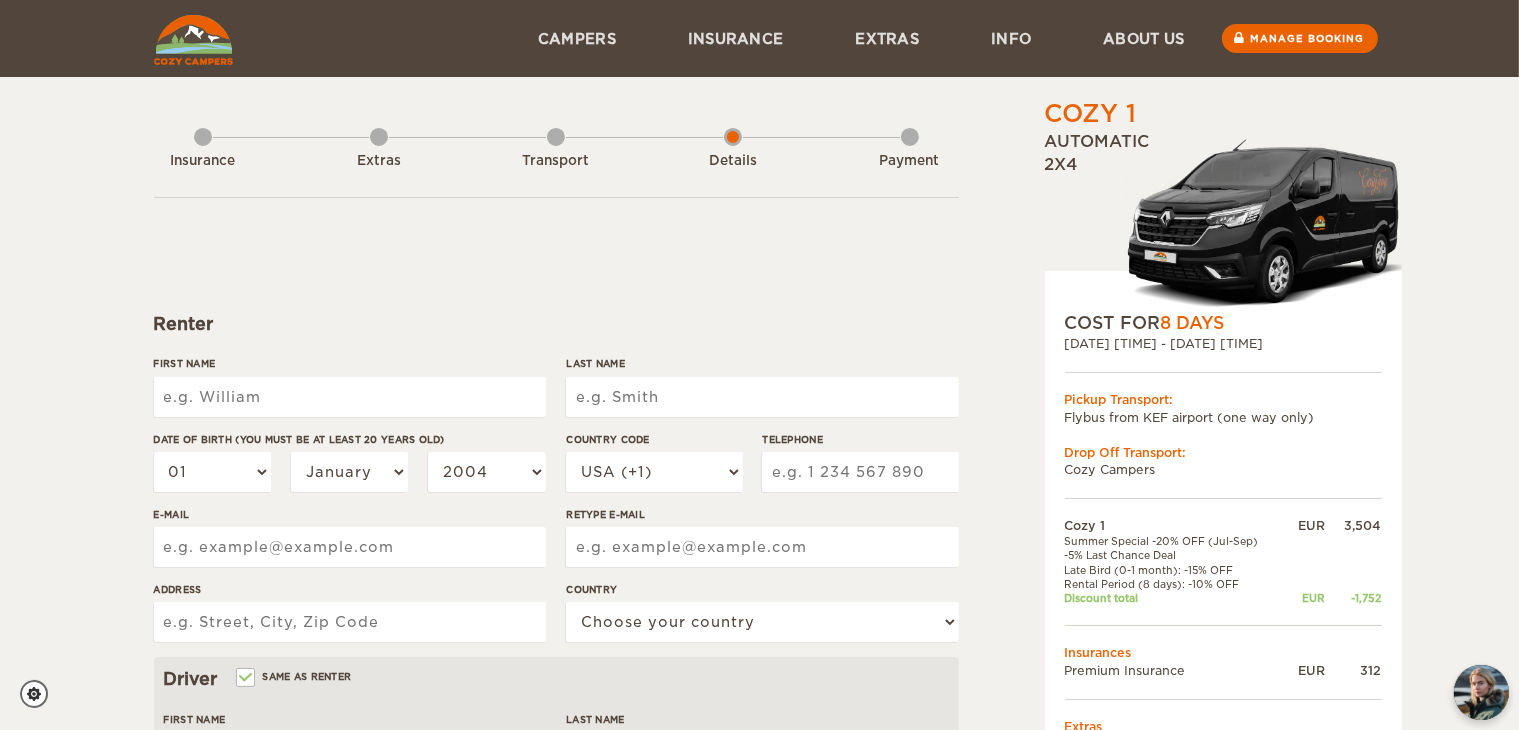 click on "Extras" at bounding box center [379, 157] 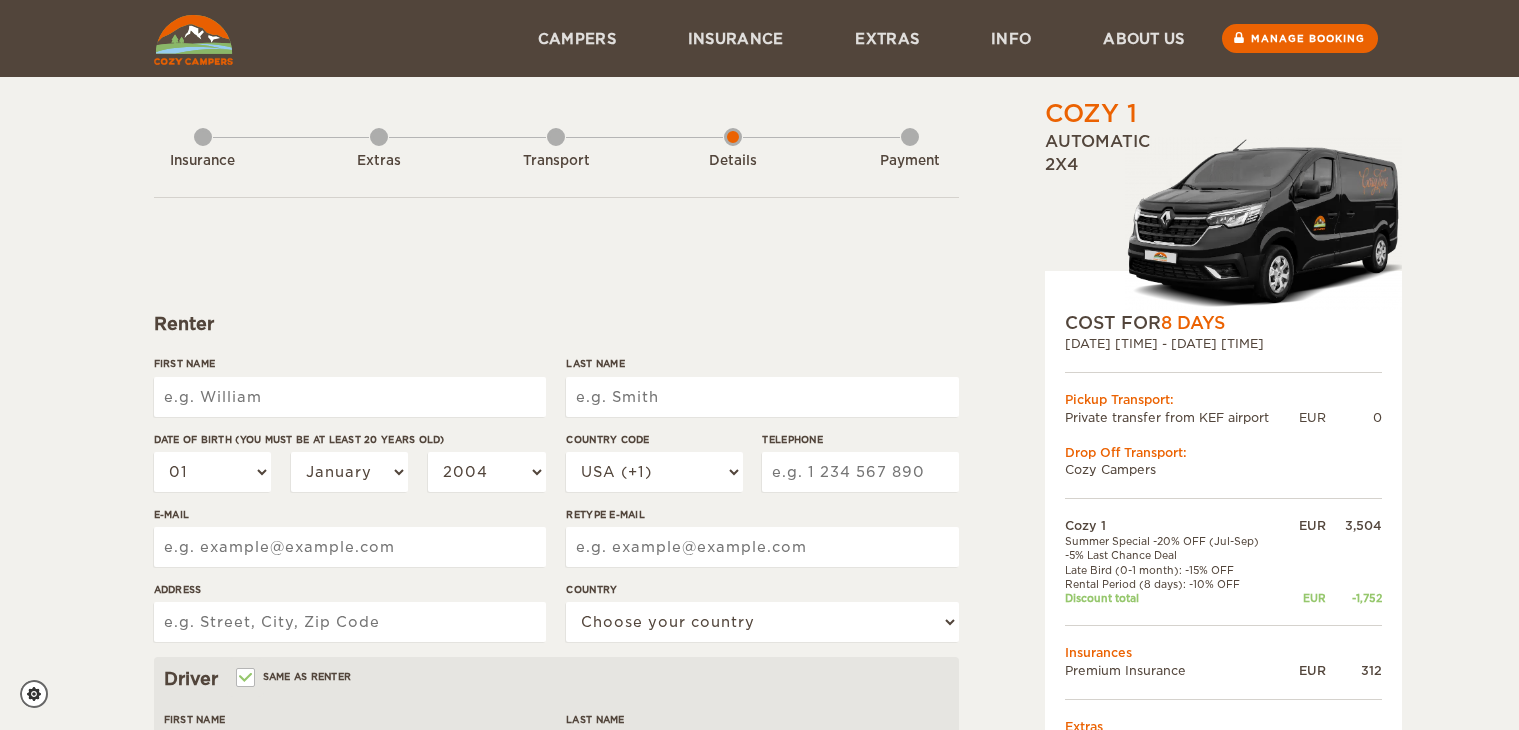 scroll, scrollTop: 0, scrollLeft: 0, axis: both 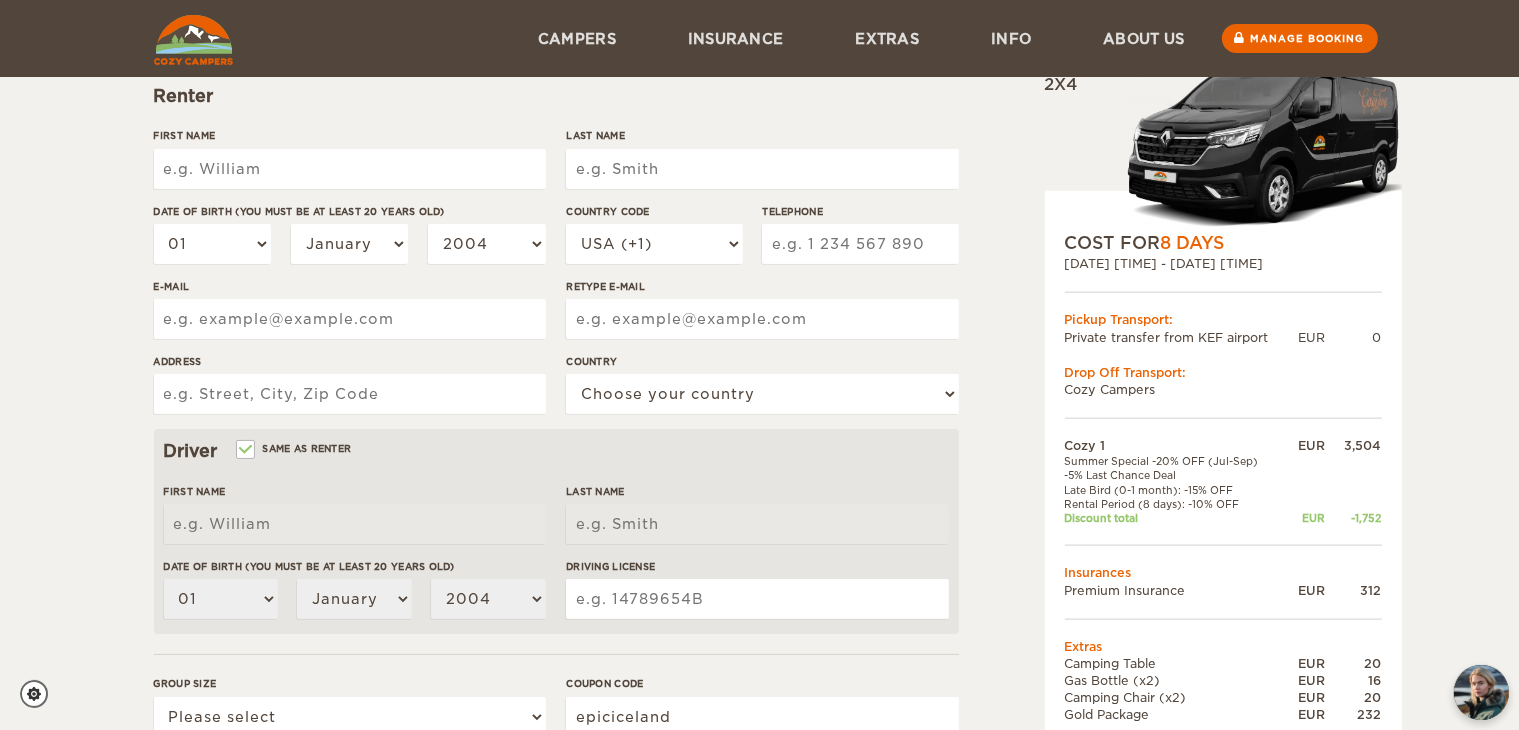 click on "First Name" at bounding box center [350, 169] 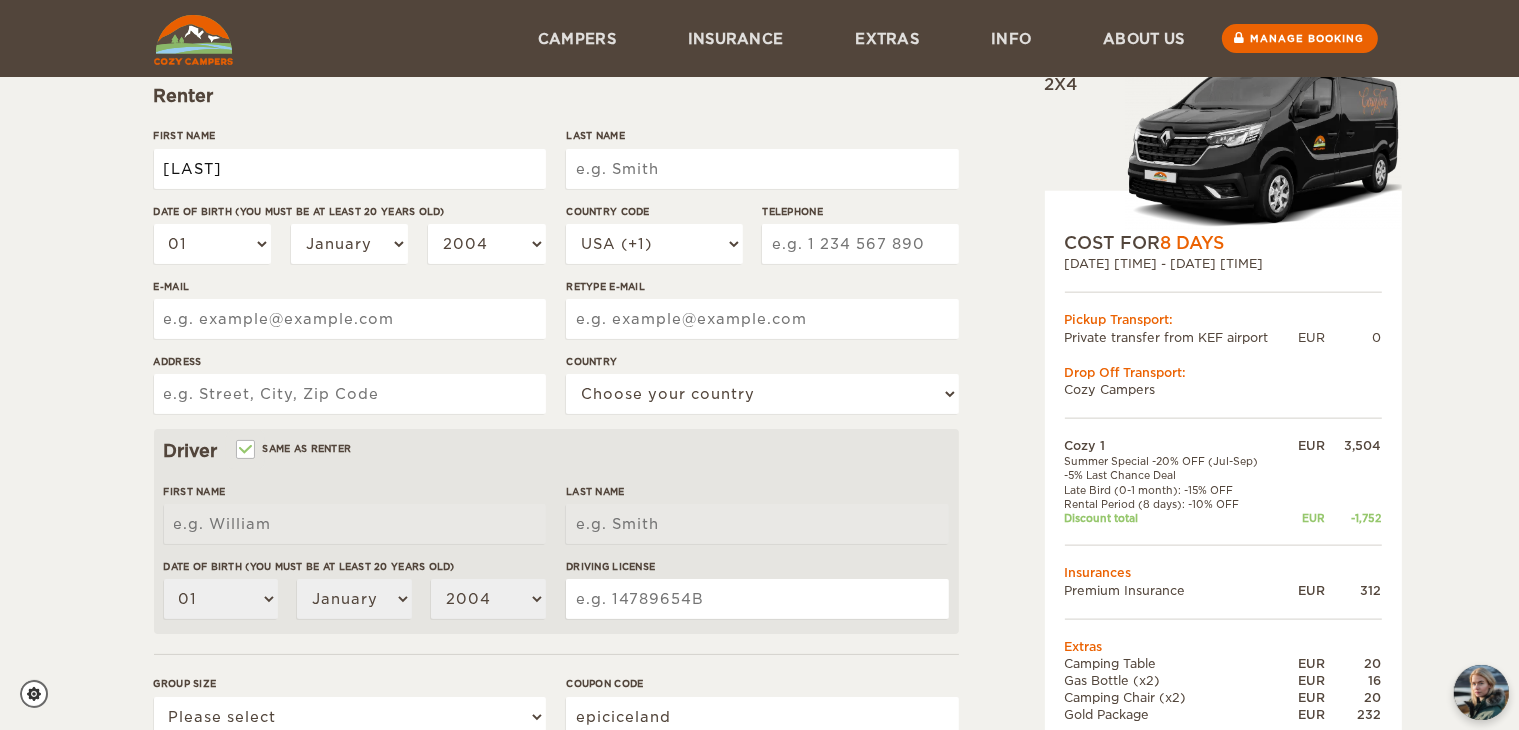 type on "Paxton" 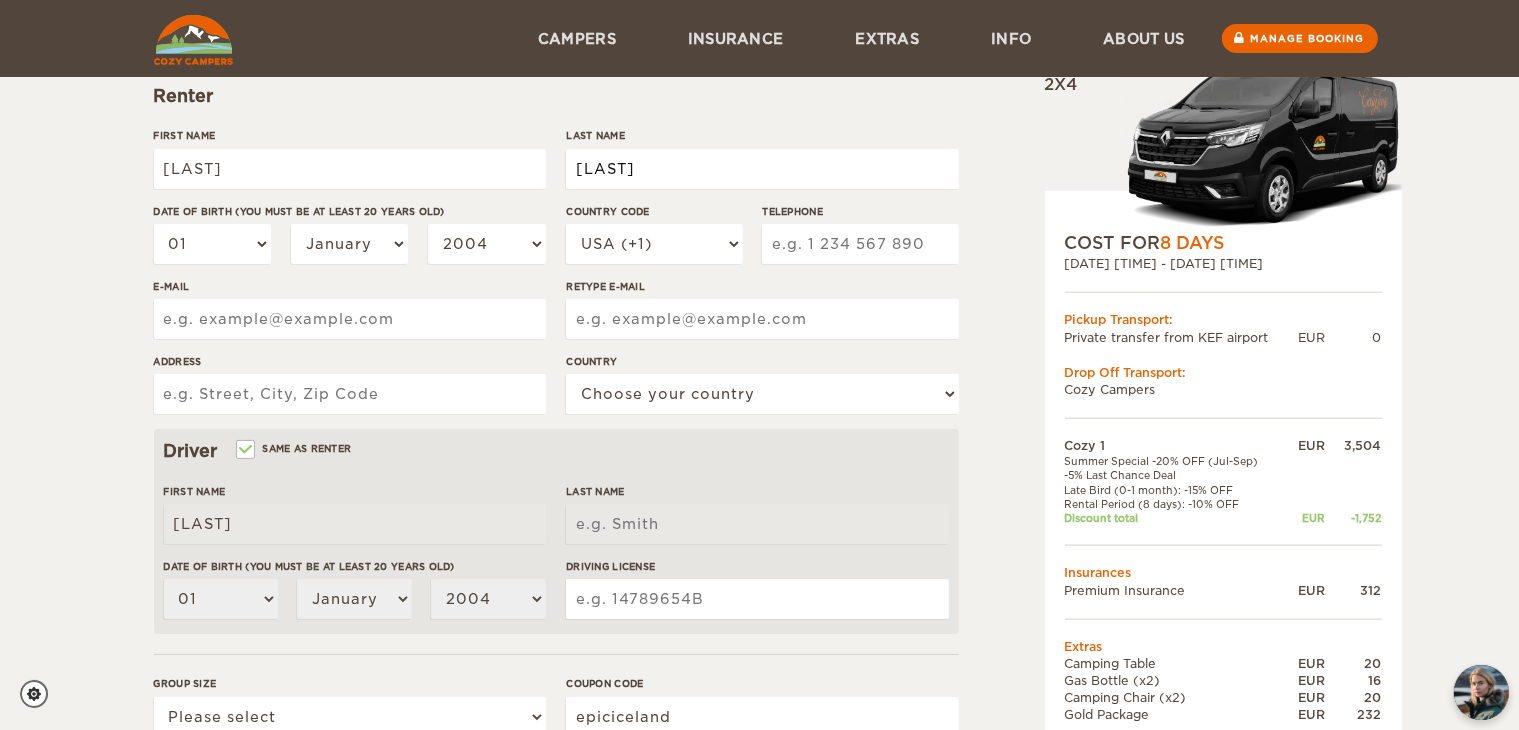 type on "Williams" 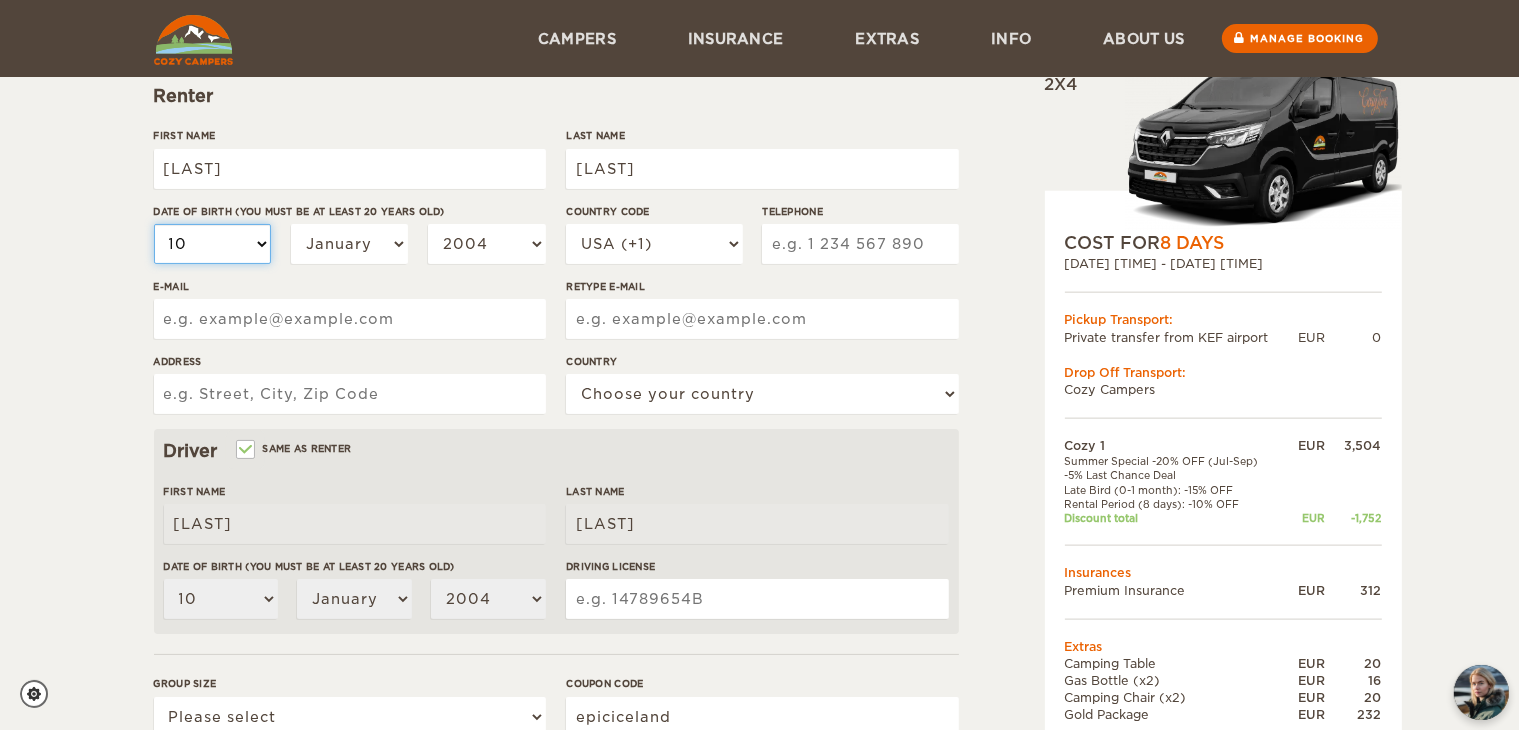 click on "01
02
03
04
05
06
07
08
09
10
11
12
13
14
15
16
17
18
19
20
21
22
23
24
25
26
27
28
29
30
31" at bounding box center [213, 244] 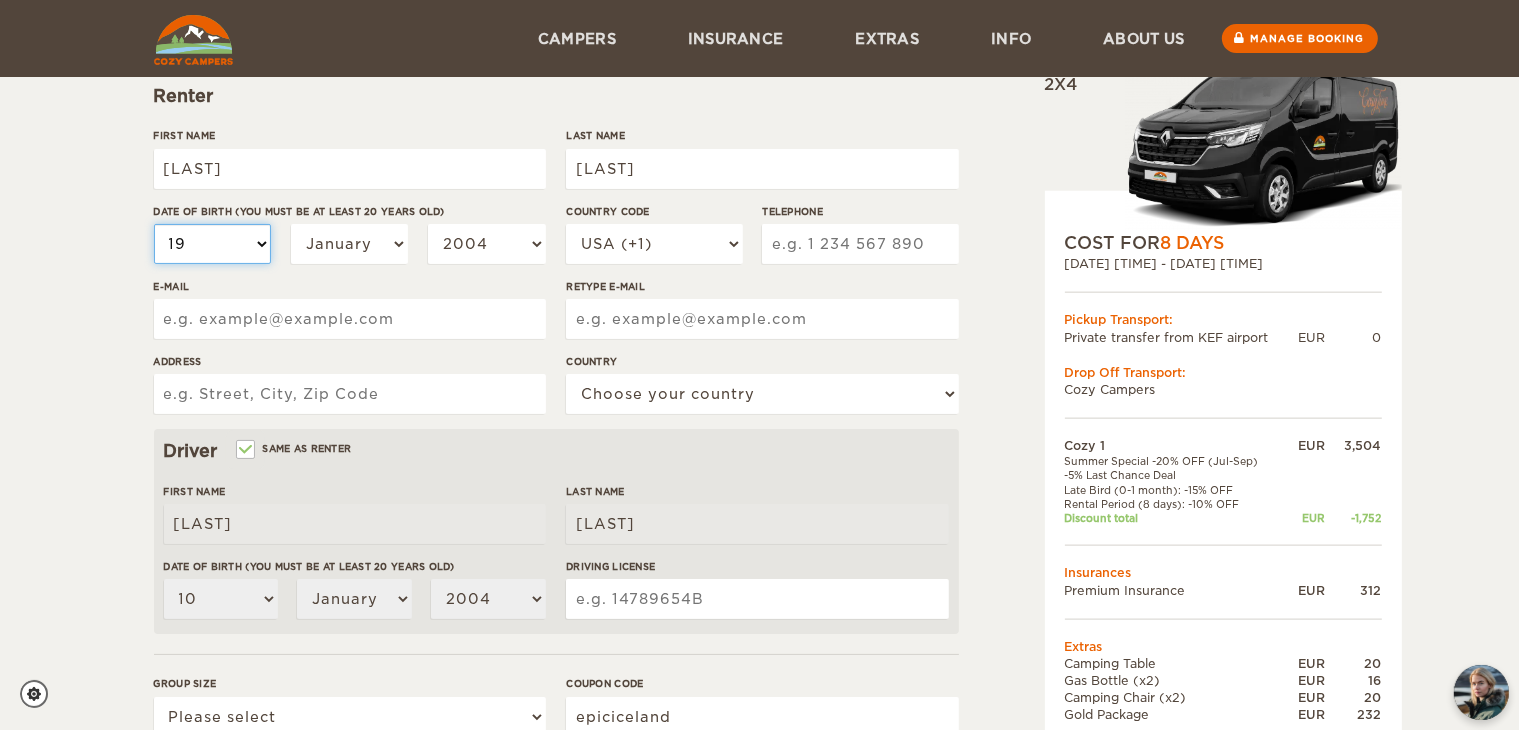 click on "01
02
03
04
05
06
07
08
09
10
11
12
13
14
15
16
17
18
19
20
21
22
23
24
25
26
27
28
29
30
31" at bounding box center (213, 244) 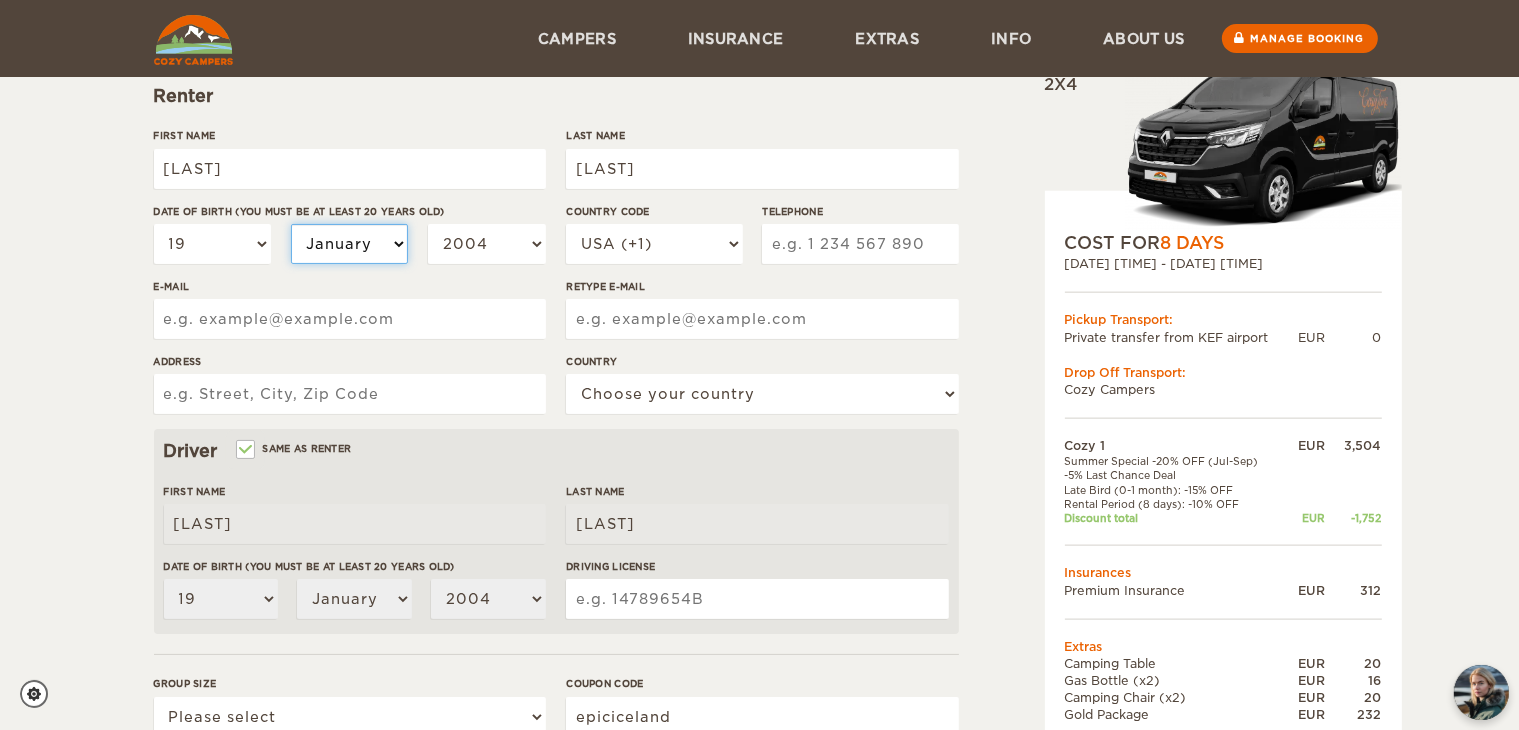 click on "January
February
March
April
May
June
July
August
September
October
November
December" at bounding box center (350, 244) 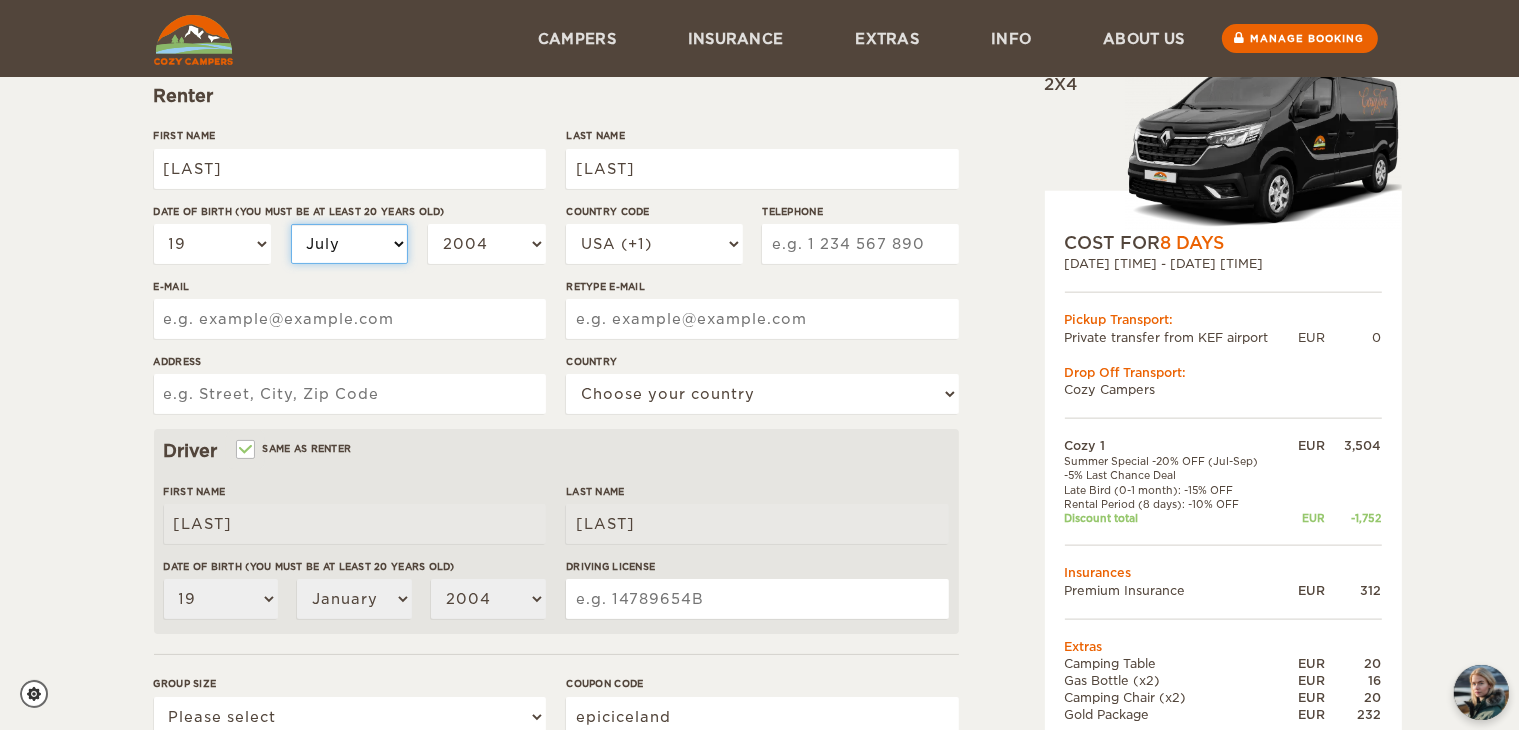 click on "January
February
March
April
May
June
July
August
September
October
November
December" at bounding box center [350, 244] 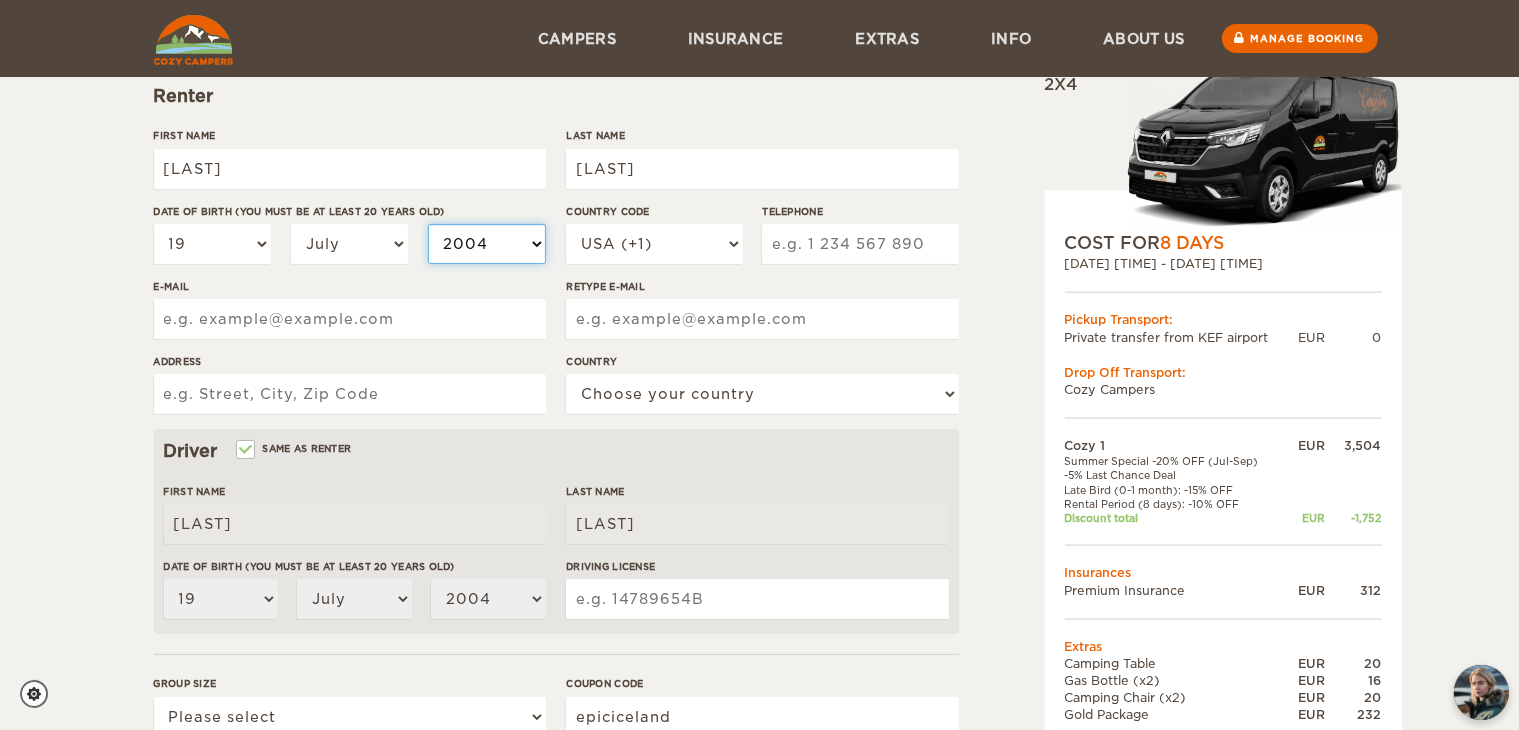 click on "2004 2003 2002 2001 2000 1999 1998 1997 1996 1995 1994 1993 1992 1991 1990 1989 1988 1987 1986 1985 1984 1983 1982 1981 1980 1979 1978 1977 1976 1975 1974 1973 1972 1971 1970 1969 1968 1967 1966 1965 1964 1963 1962 1961 1960 1959 1958 1957 1956 1955 1954 1953 1952 1951 1950 1949 1948 1947 1946 1945 1944 1943 1942 1941 1940 1939 1938 1937 1936 1935 1934 1933 1932 1931 1930 1929 1928 1927 1926 1925 1924 1923 1922 1921 1920 1919 1918 1917 1916 1915 1914 1913 1912 1911 1910 1909 1908 1907 1906 1905 1904 1903 1902 1901 1900 1899 1898 1897 1896 1895 1894 1893 1892 1891 1890 1889 1888 1887 1886 1885 1884 1883 1882 1881 1880 1879 1878 1877 1876 1875" at bounding box center [487, 244] 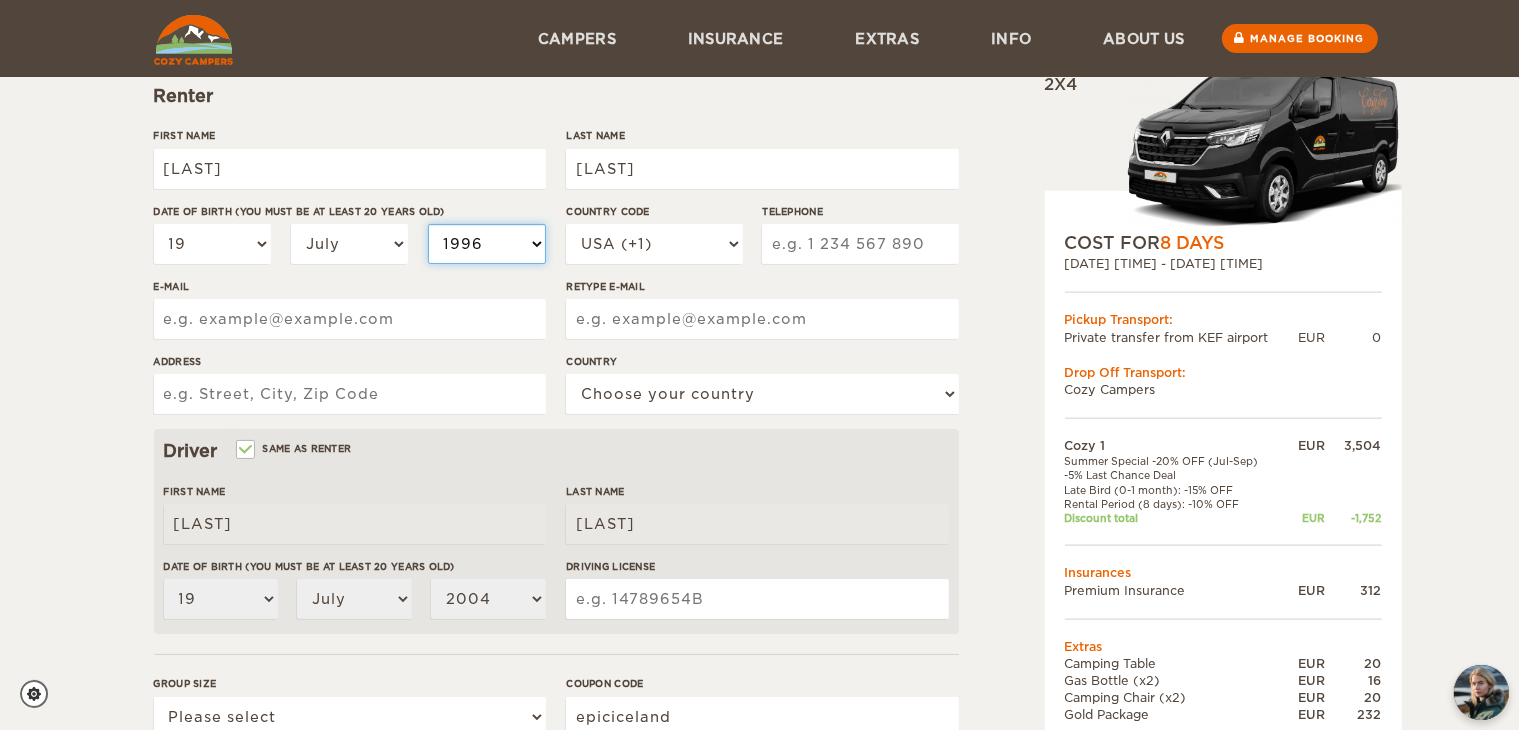 click on "2004 2003 2002 2001 2000 1999 1998 1997 1996 1995 1994 1993 1992 1991 1990 1989 1988 1987 1986 1985 1984 1983 1982 1981 1980 1979 1978 1977 1976 1975 1974 1973 1972 1971 1970 1969 1968 1967 1966 1965 1964 1963 1962 1961 1960 1959 1958 1957 1956 1955 1954 1953 1952 1951 1950 1949 1948 1947 1946 1945 1944 1943 1942 1941 1940 1939 1938 1937 1936 1935 1934 1933 1932 1931 1930 1929 1928 1927 1926 1925 1924 1923 1922 1921 1920 1919 1918 1917 1916 1915 1914 1913 1912 1911 1910 1909 1908 1907 1906 1905 1904 1903 1902 1901 1900 1899 1898 1897 1896 1895 1894 1893 1892 1891 1890 1889 1888 1887 1886 1885 1884 1883 1882 1881 1880 1879 1878 1877 1876 1875" at bounding box center [487, 244] 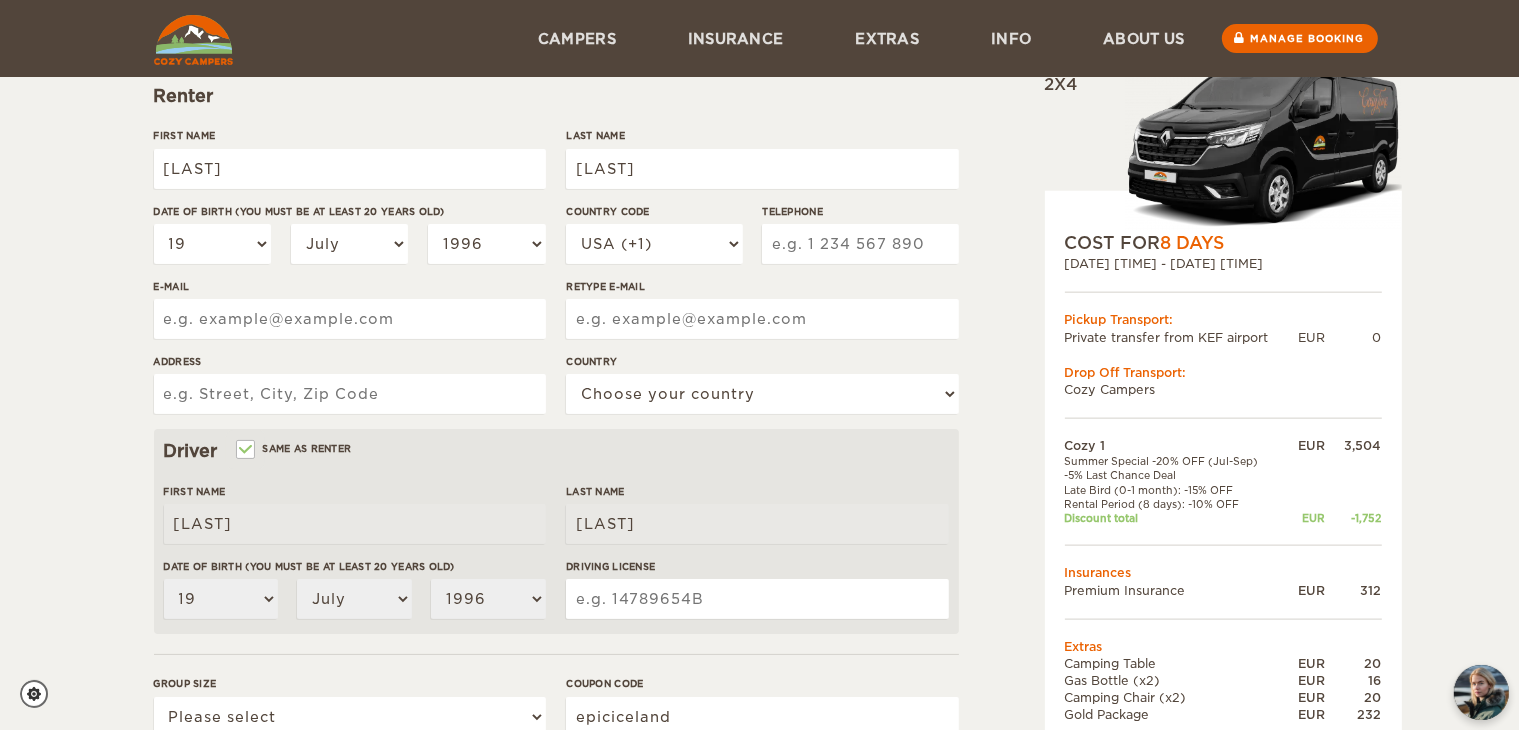 click on "Telephone" at bounding box center [860, 244] 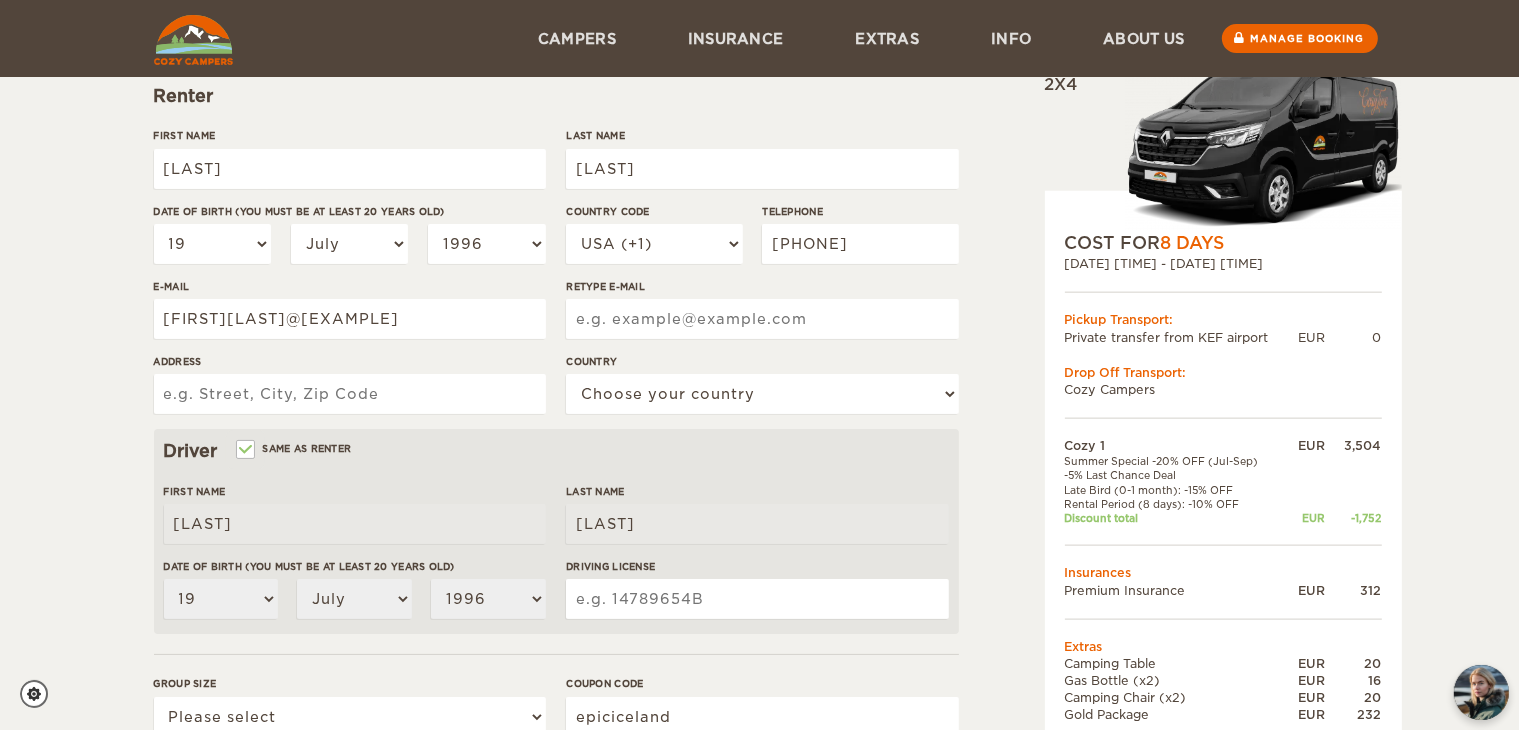 type on "ptatewilliams@gmail.com" 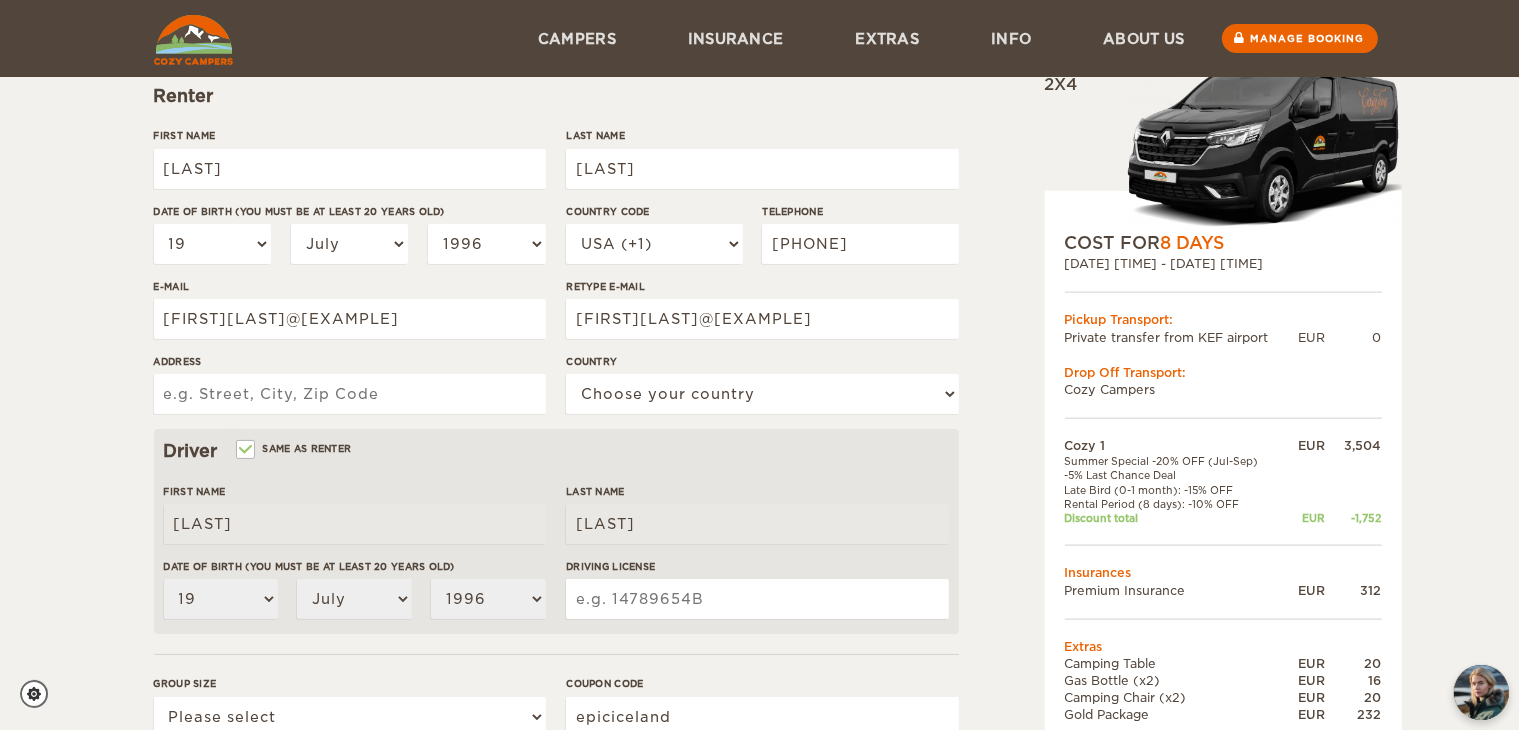 type on "9707 Springview Ln" 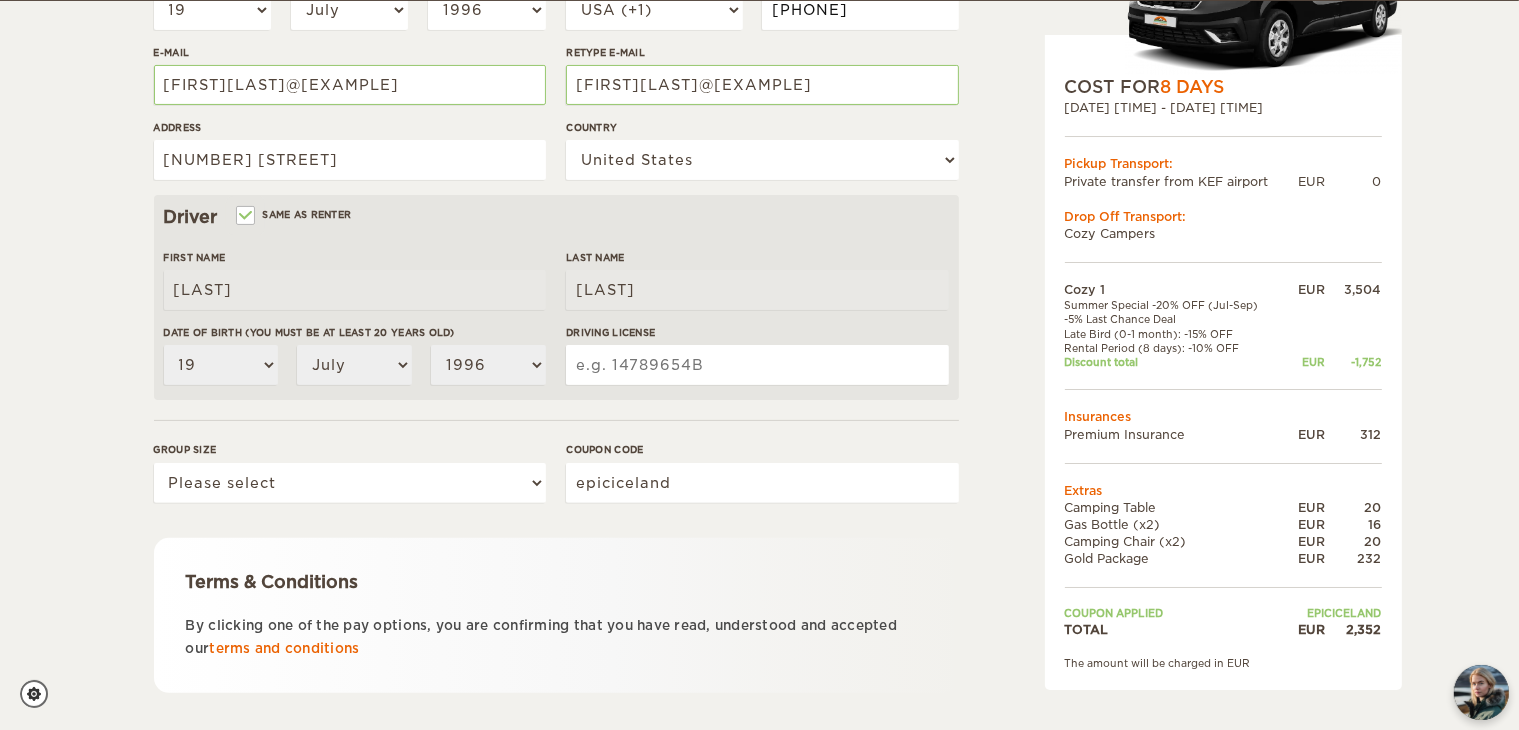 scroll, scrollTop: 463, scrollLeft: 0, axis: vertical 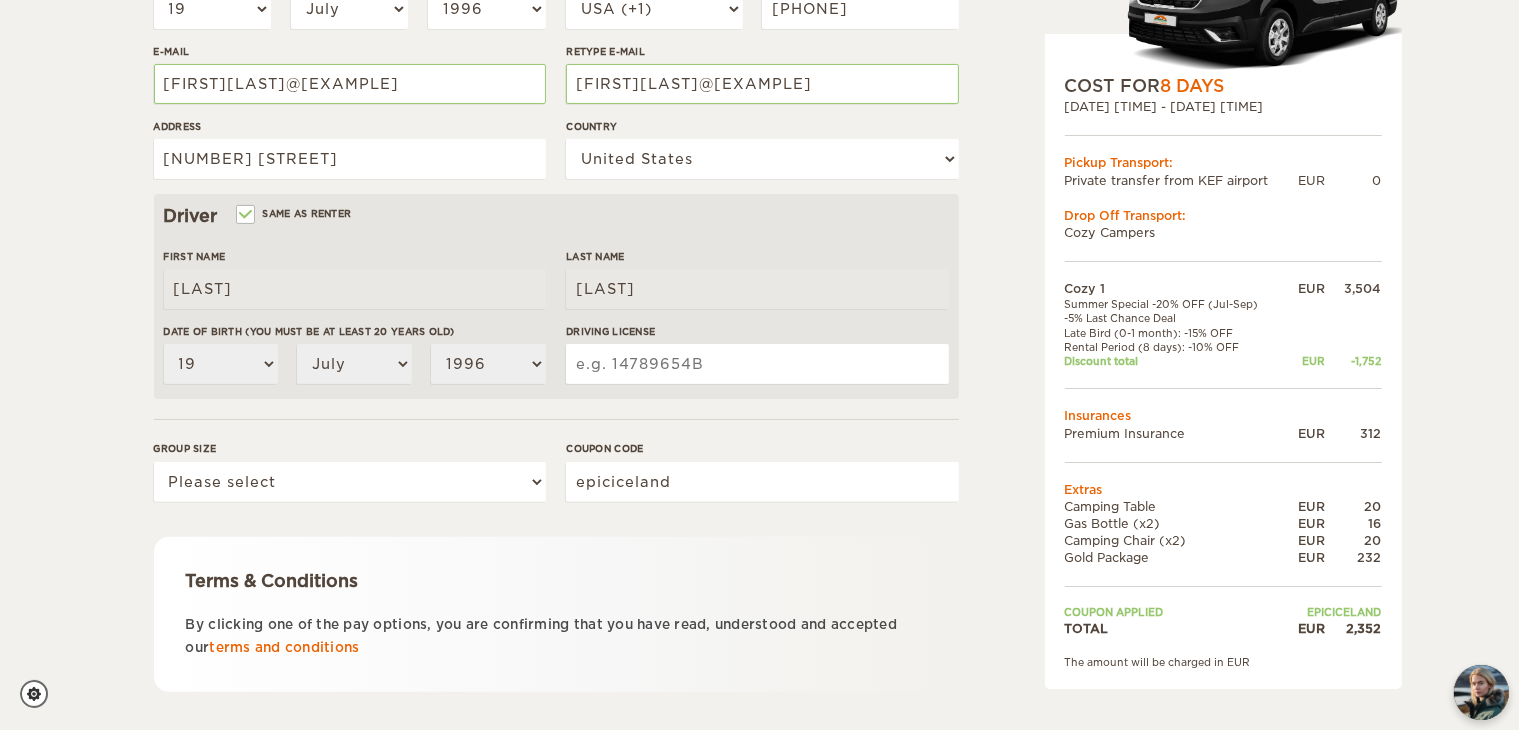 click on "Driving License" at bounding box center (757, 364) 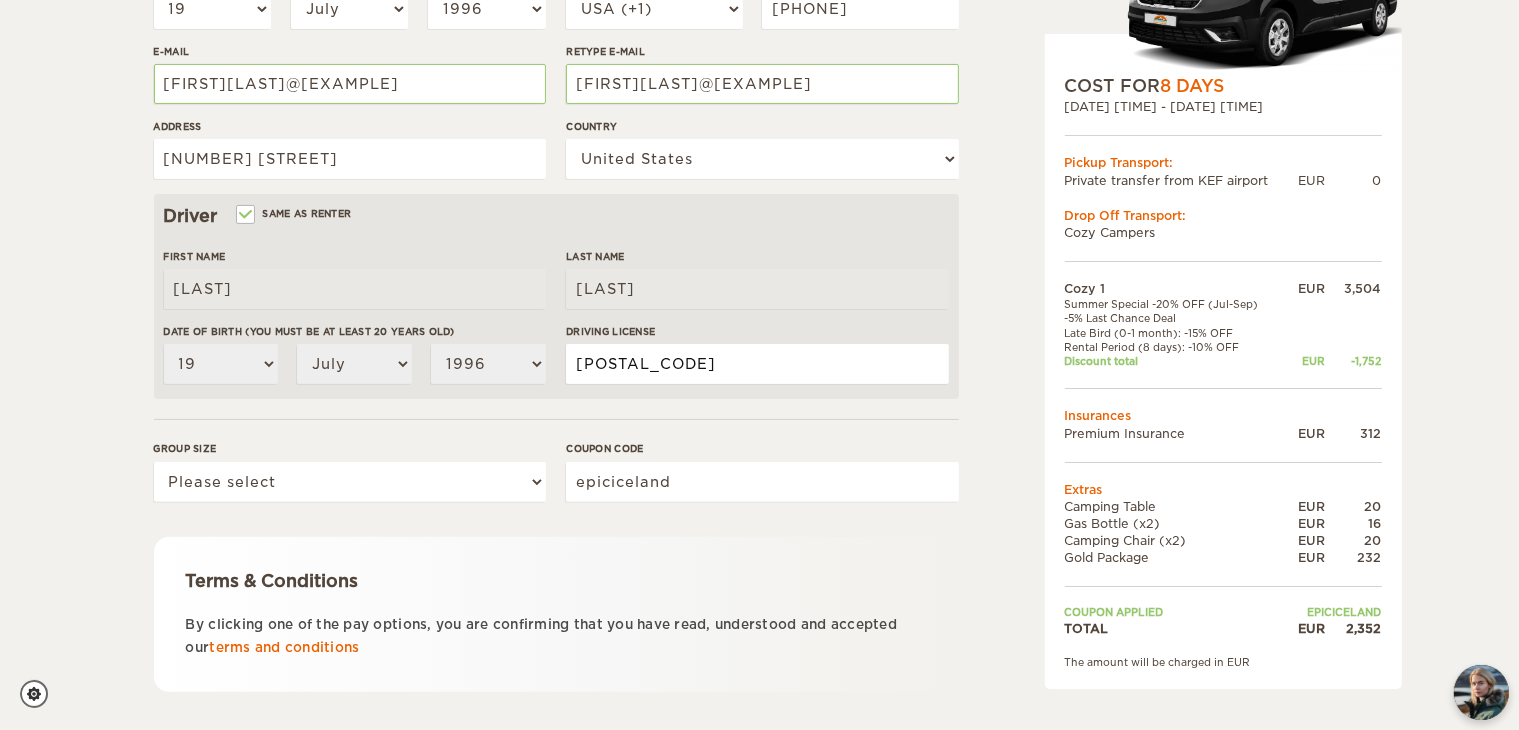 type on "35436854" 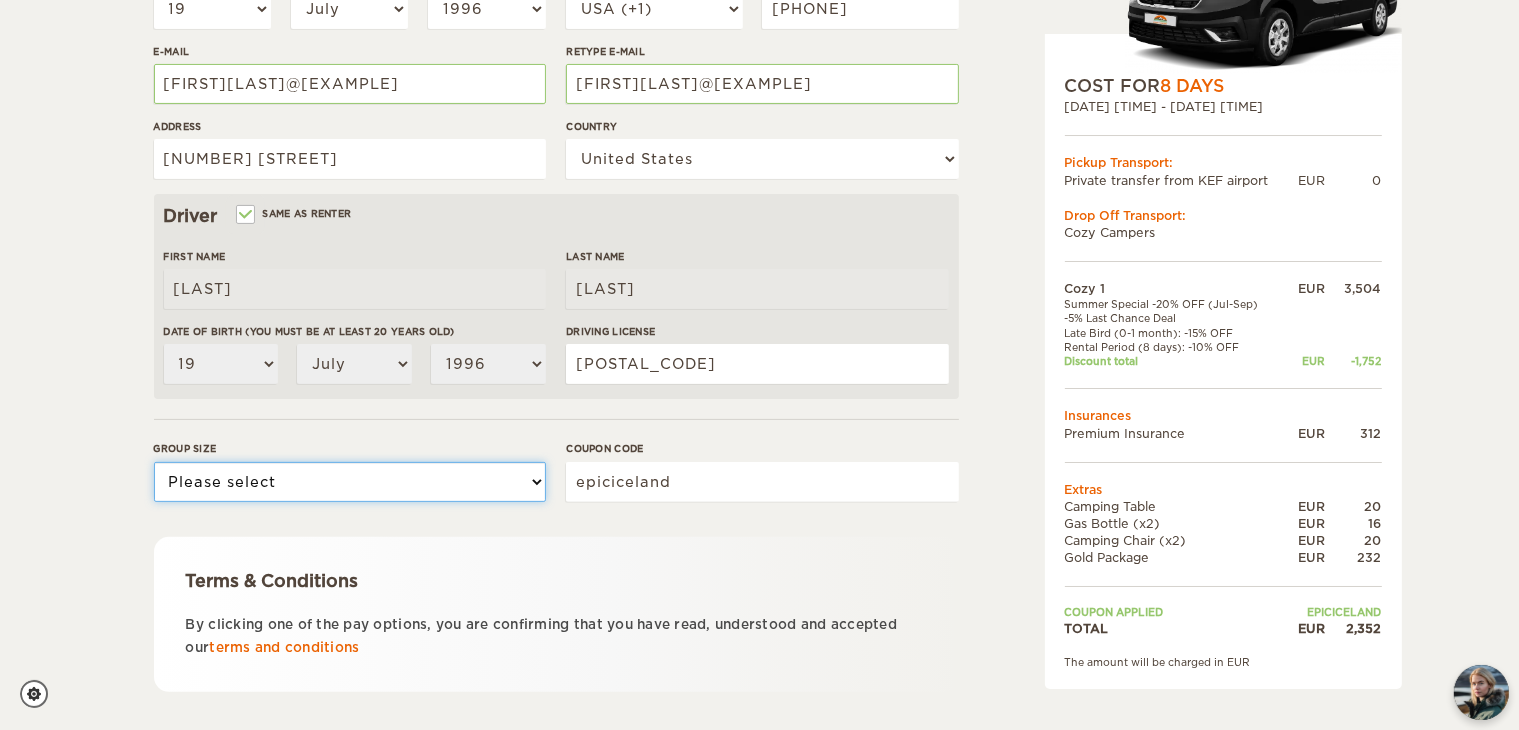 click on "Please select
1 2" at bounding box center (350, 482) 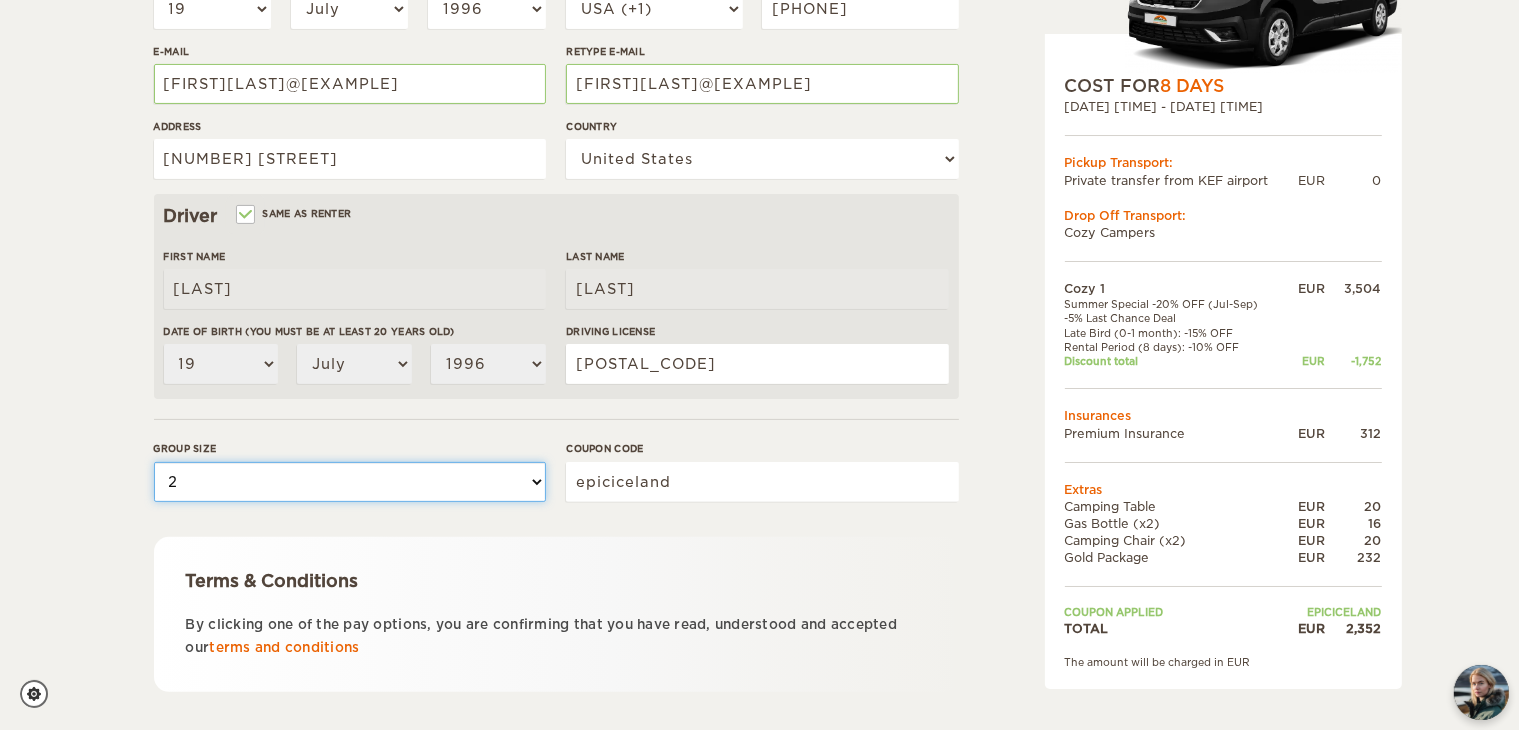 scroll, scrollTop: 570, scrollLeft: 0, axis: vertical 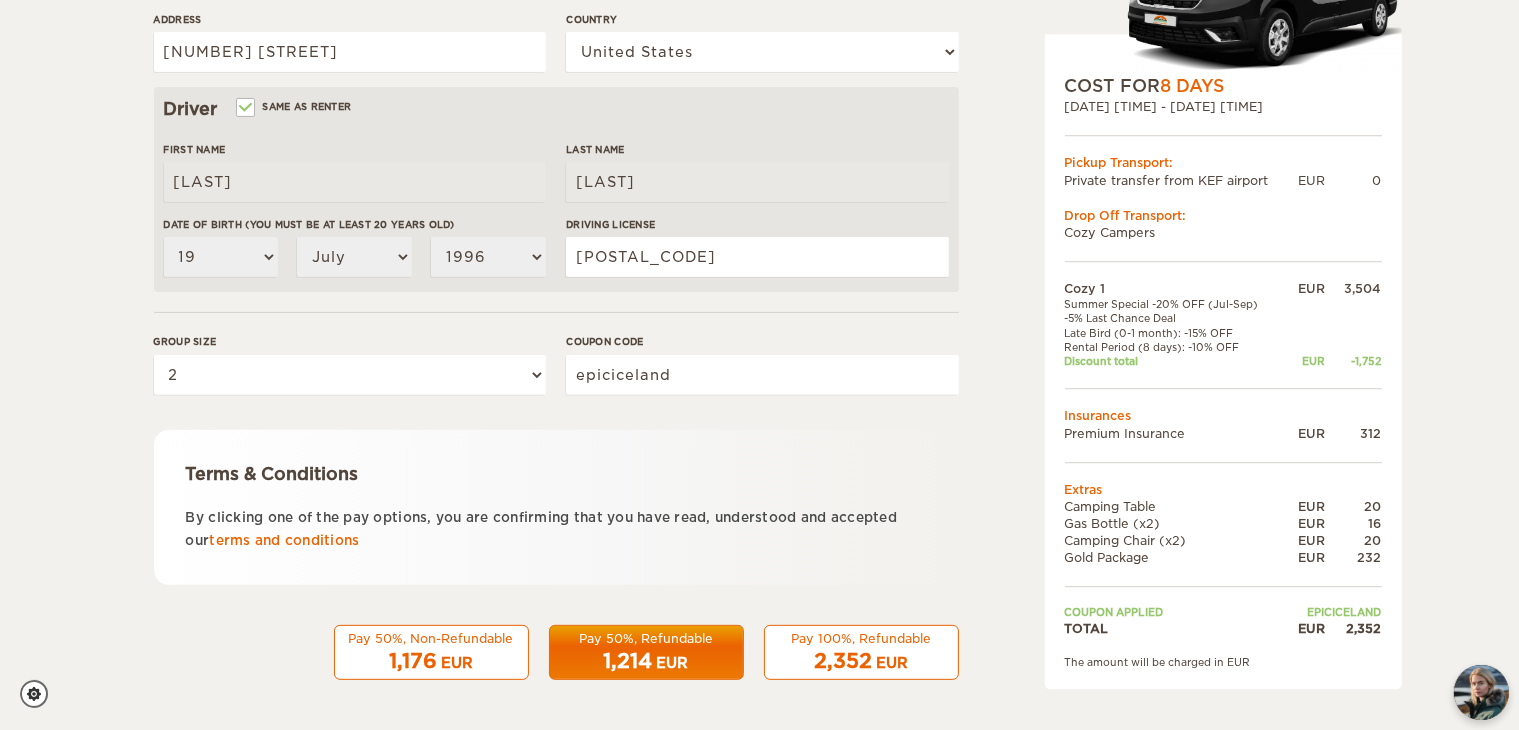 click on "Pay 50%, Refundable" at bounding box center [646, 638] 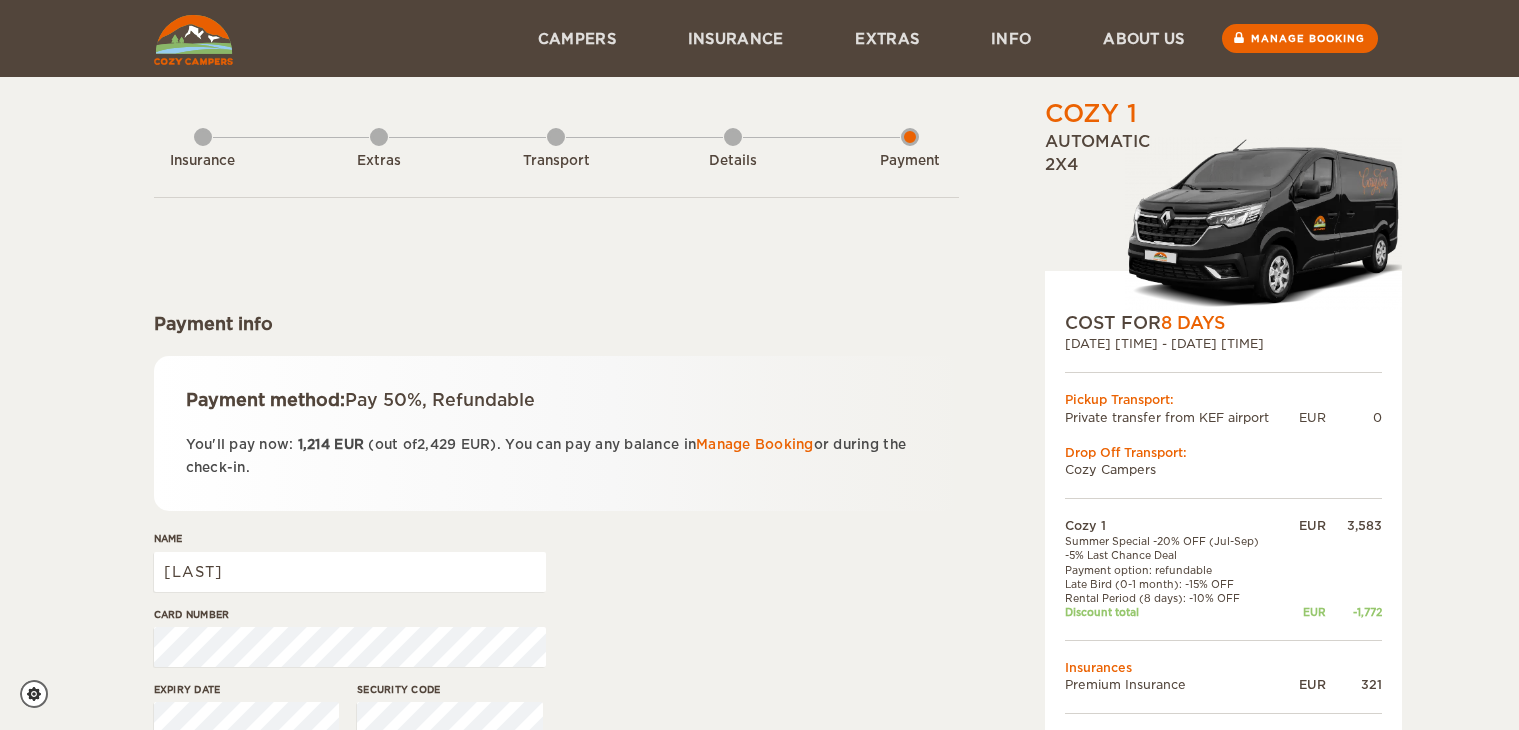 scroll, scrollTop: 0, scrollLeft: 0, axis: both 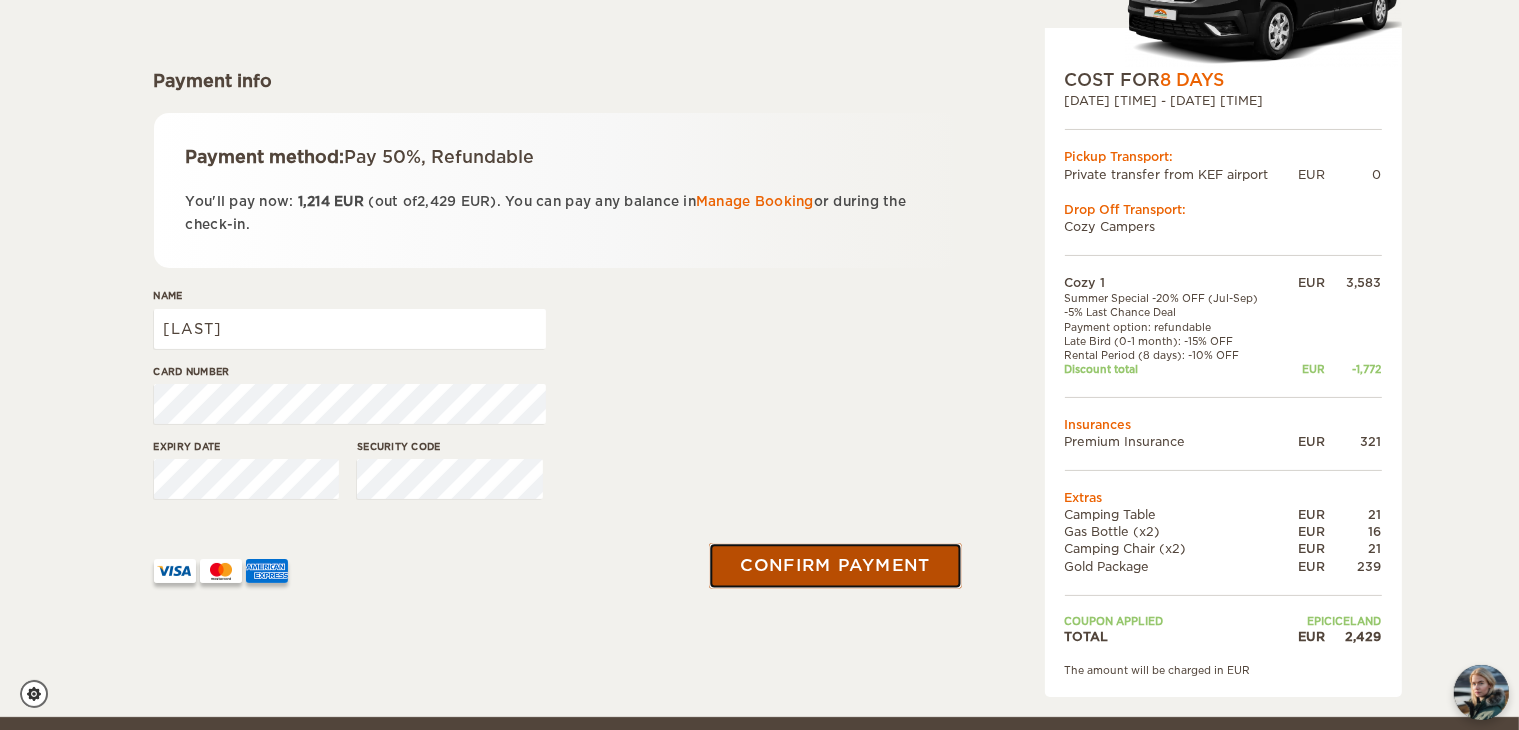 click on "Confirm payment" at bounding box center [836, 566] 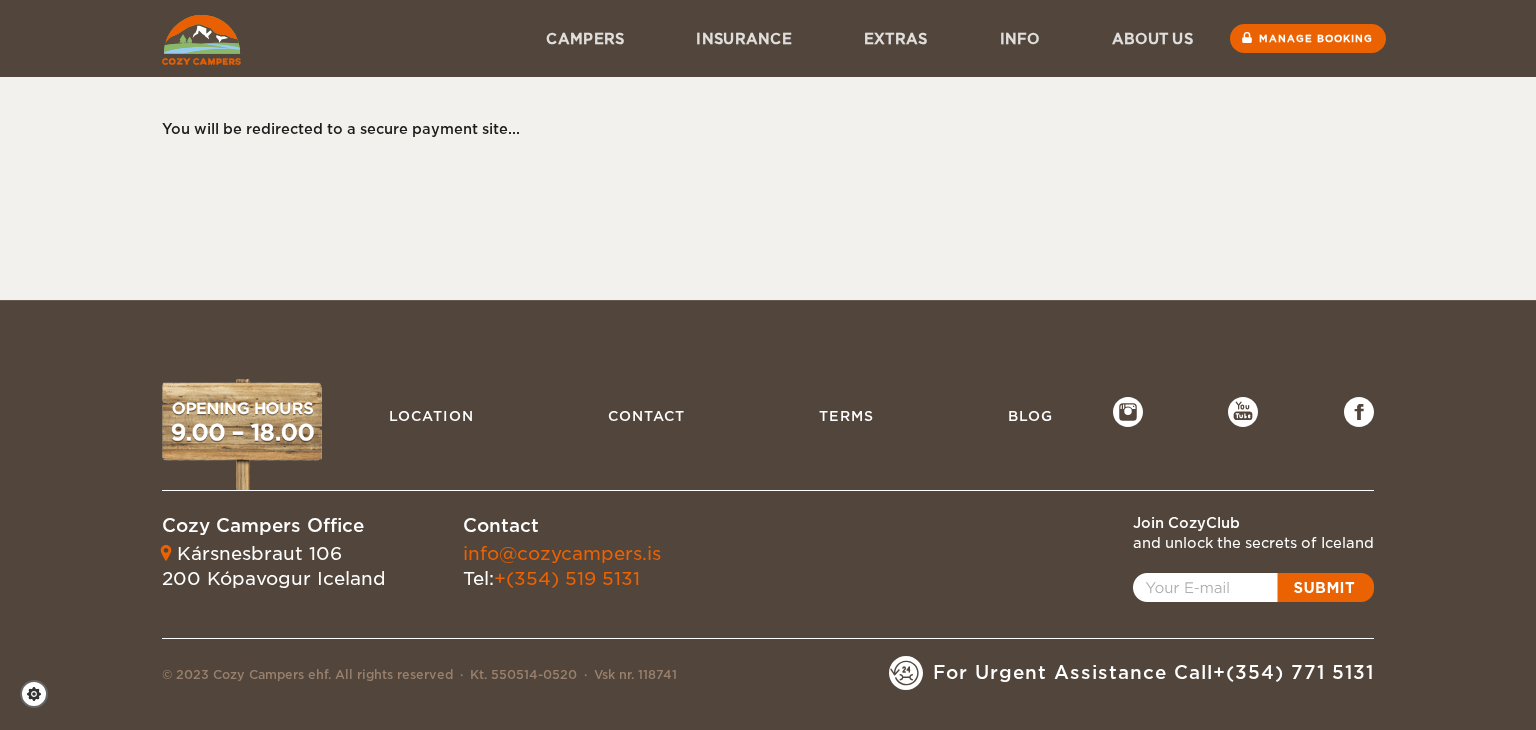scroll, scrollTop: 0, scrollLeft: 0, axis: both 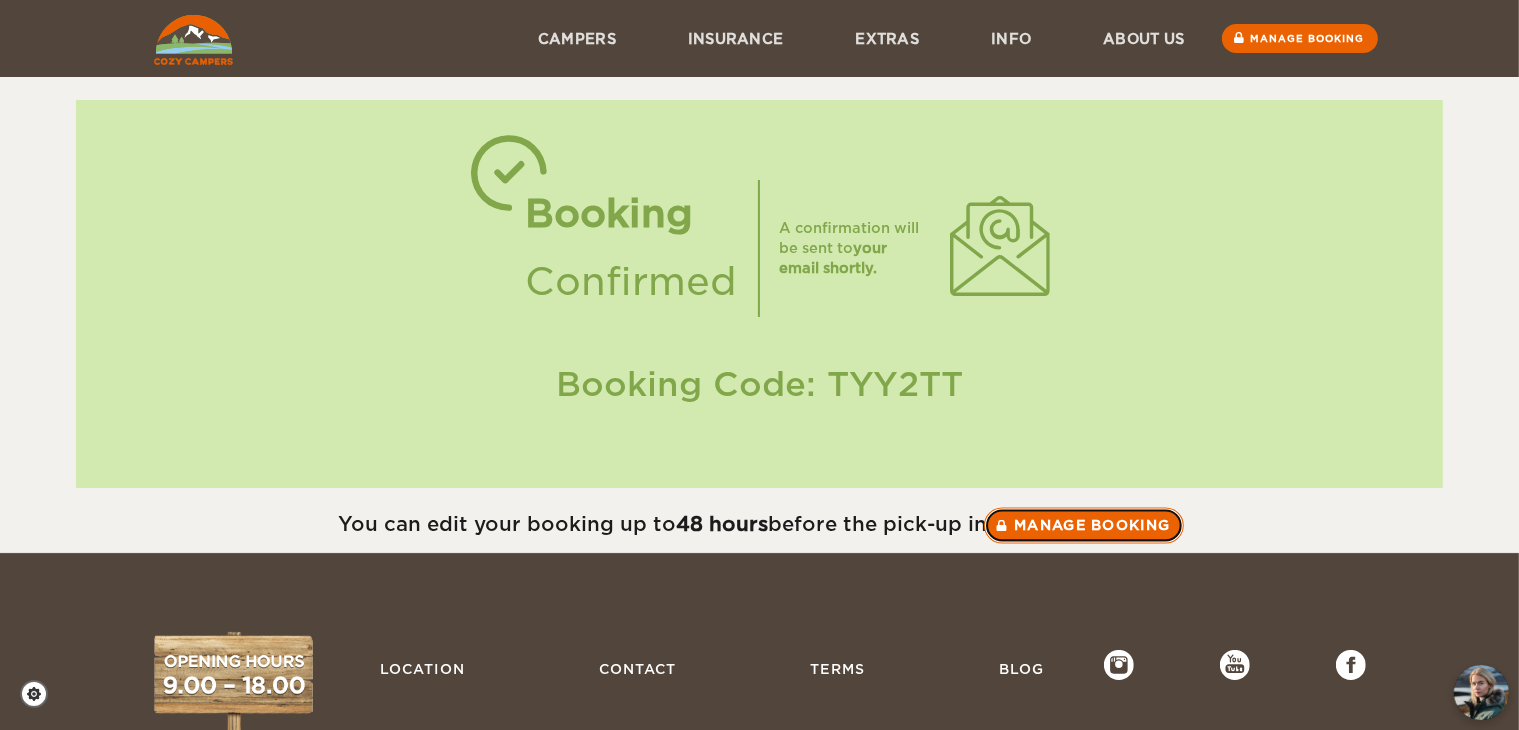 click on "Manage booking" at bounding box center (1084, 525) 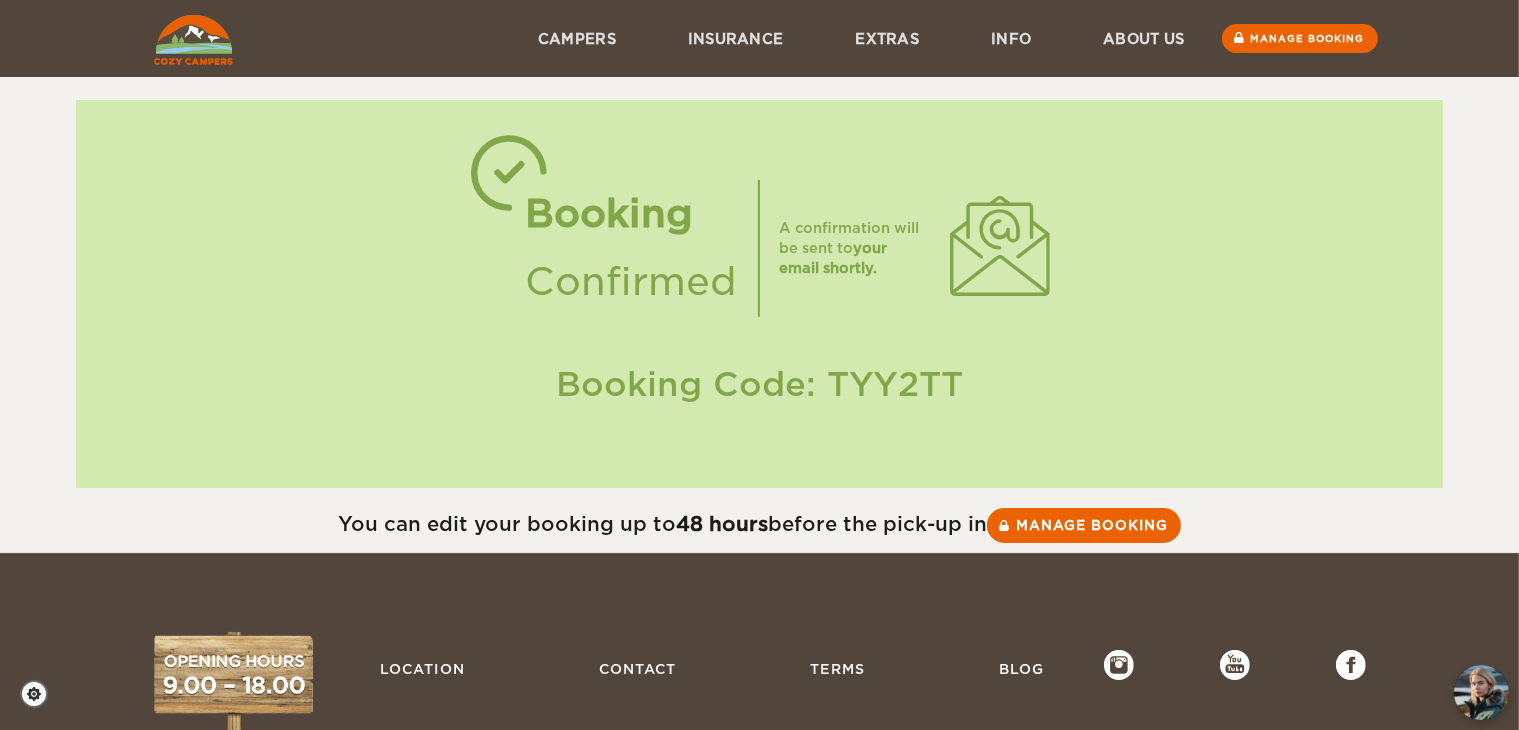 click on "Booking Code: TYY2TT" at bounding box center (759, 384) 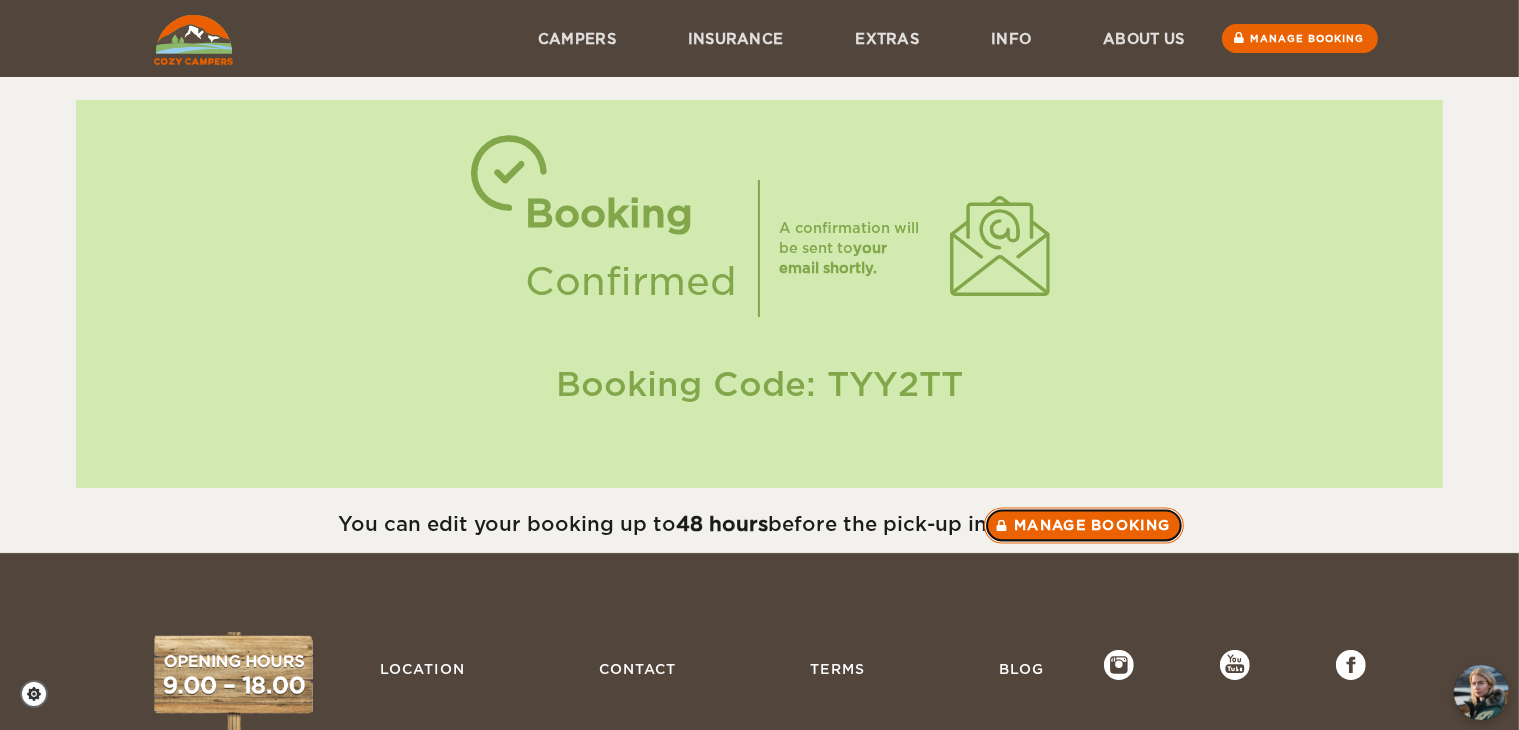 click on "Manage booking" at bounding box center (1084, 525) 